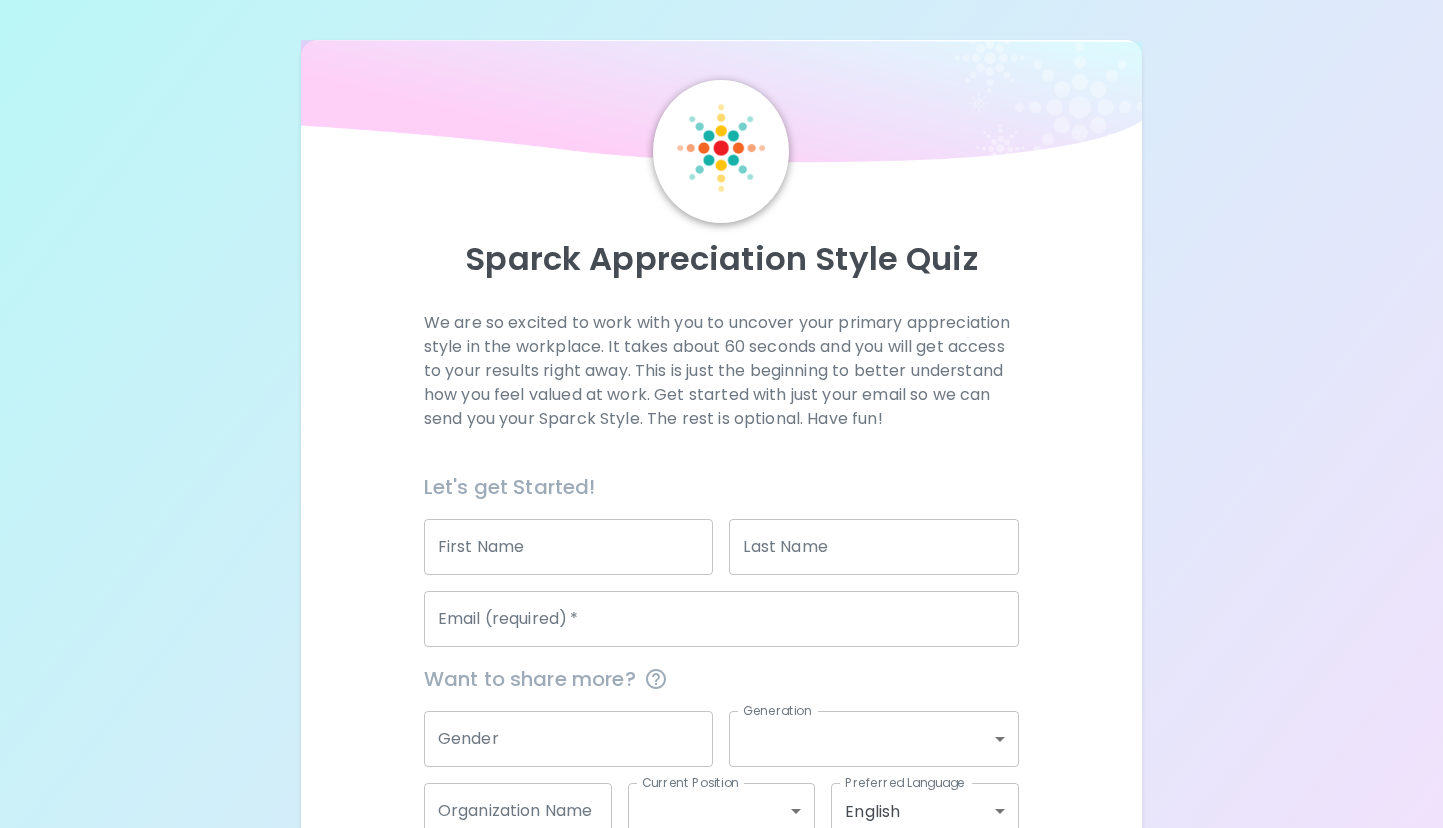 scroll, scrollTop: 0, scrollLeft: 0, axis: both 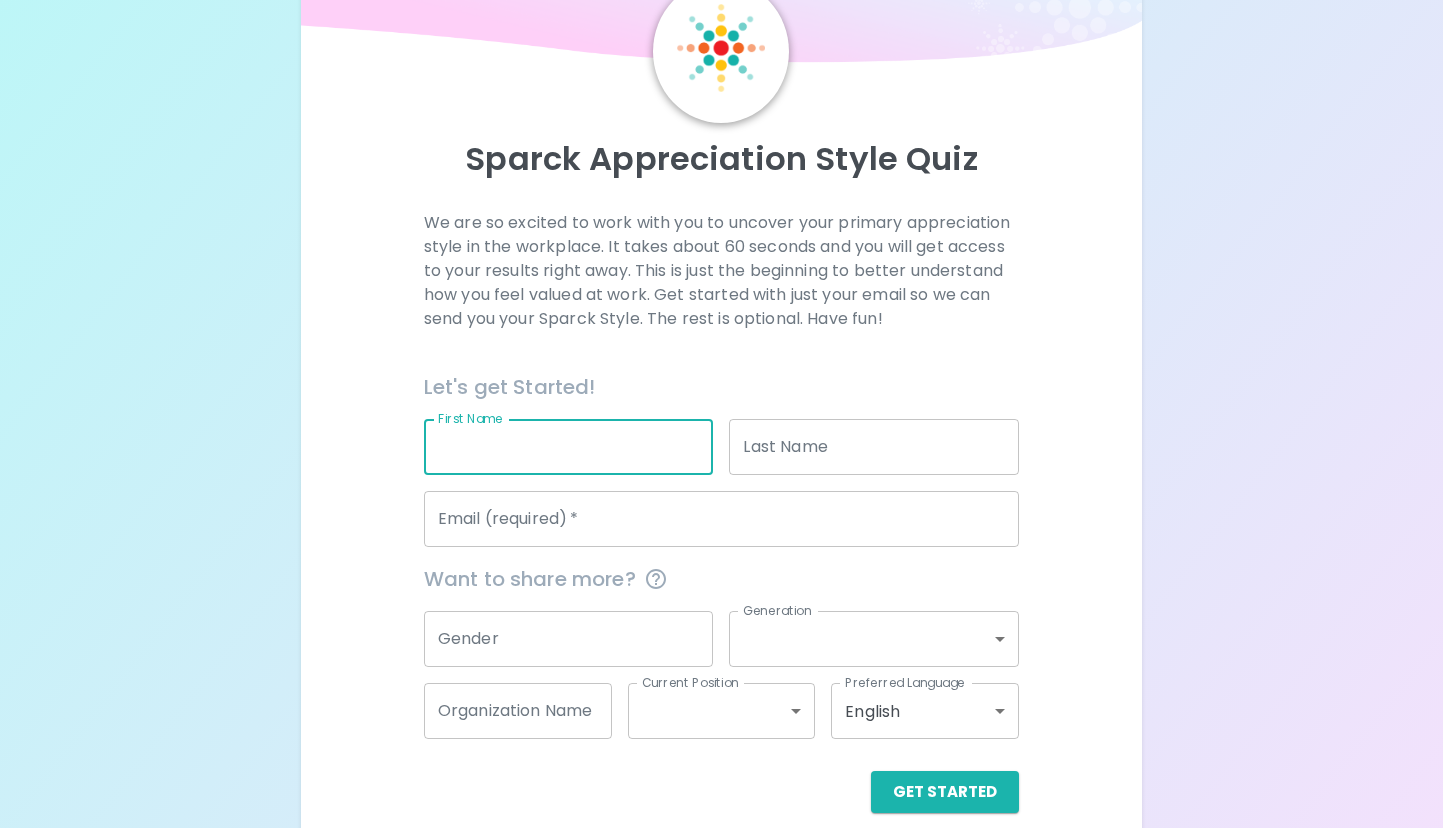 click on "First Name" at bounding box center [569, 447] 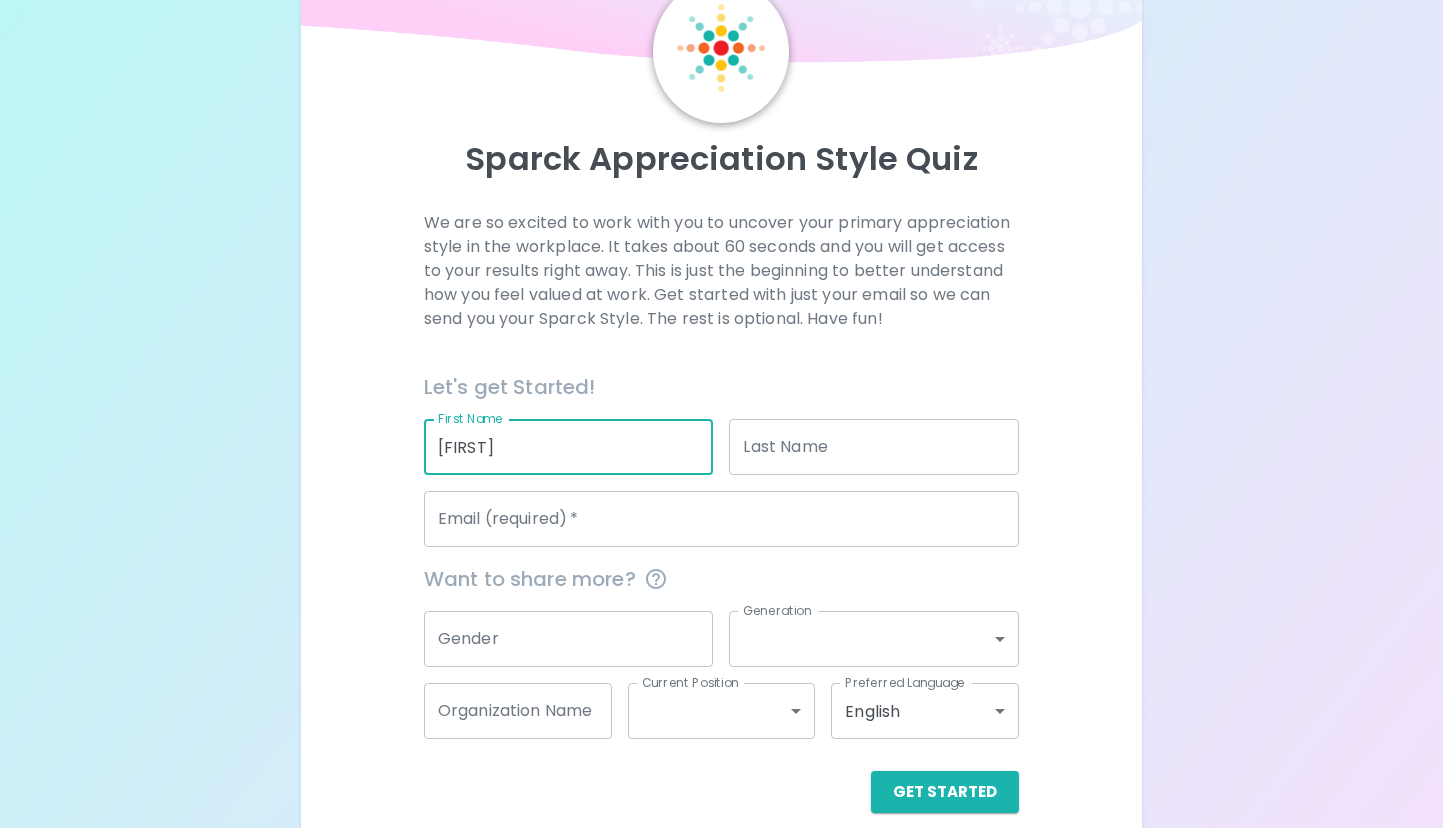 type on "[LAST]" 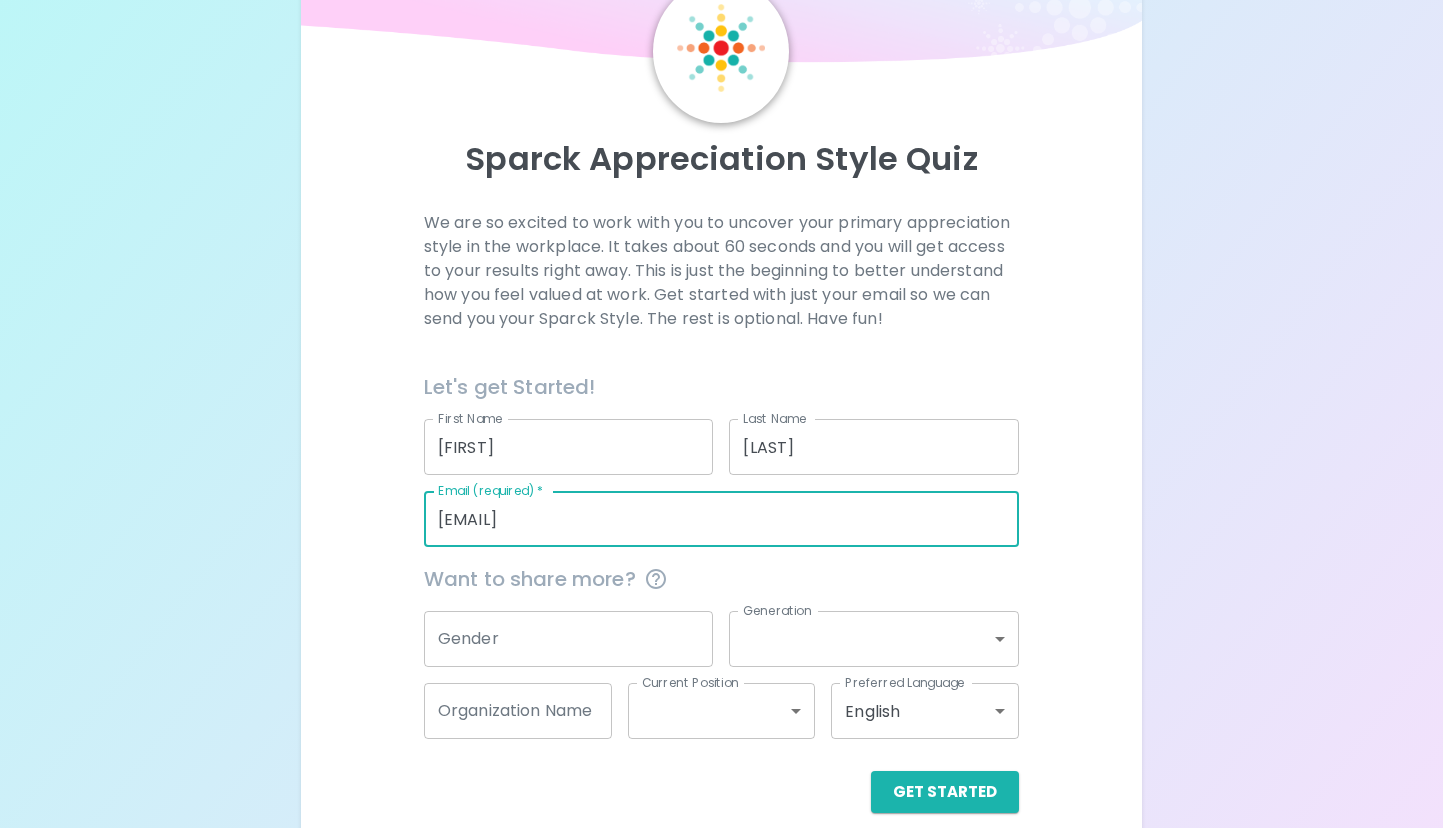 drag, startPoint x: 678, startPoint y: 516, endPoint x: 377, endPoint y: 520, distance: 301.02658 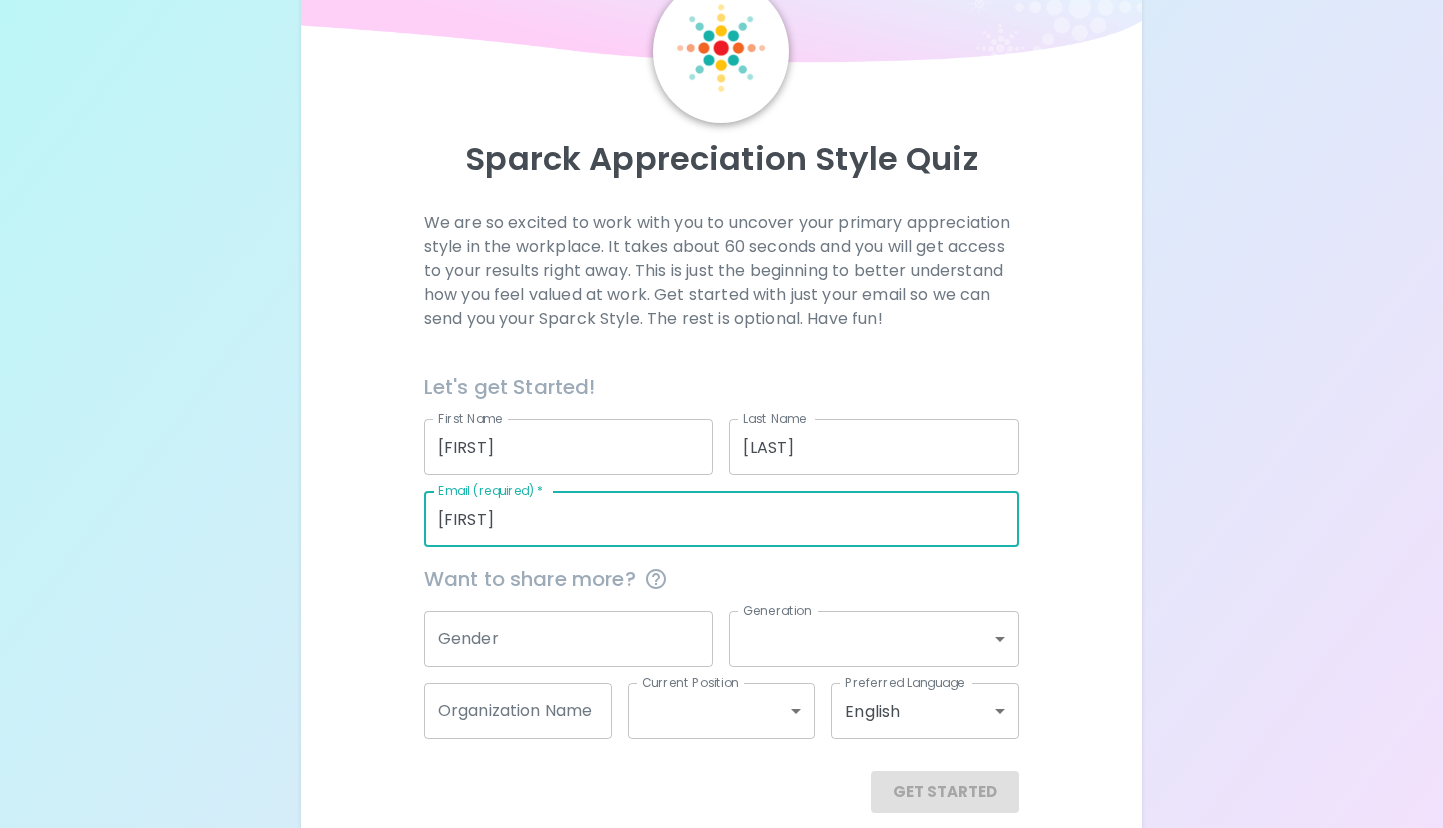 type on "[EMAIL]" 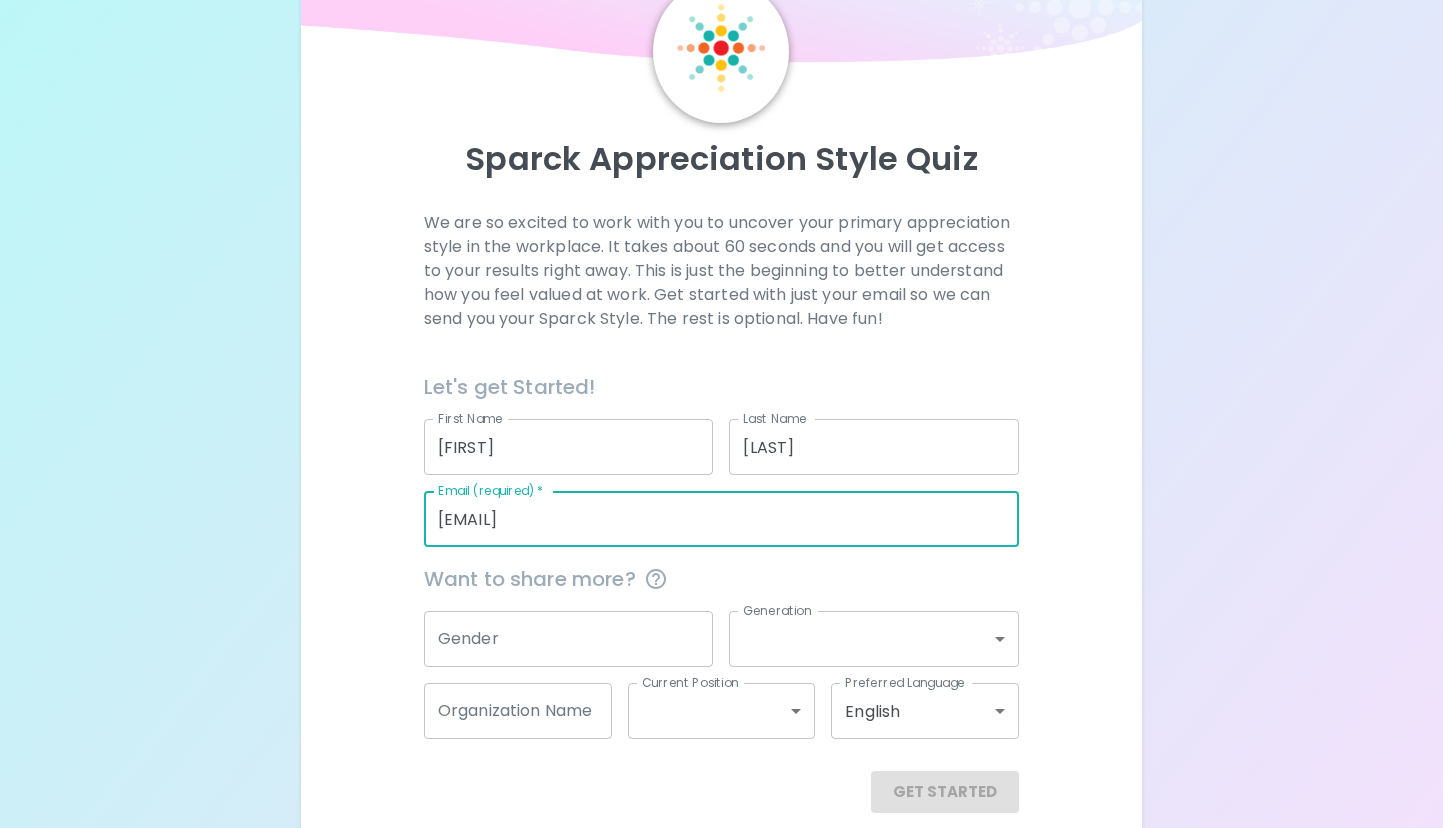 type on "PNC Bank" 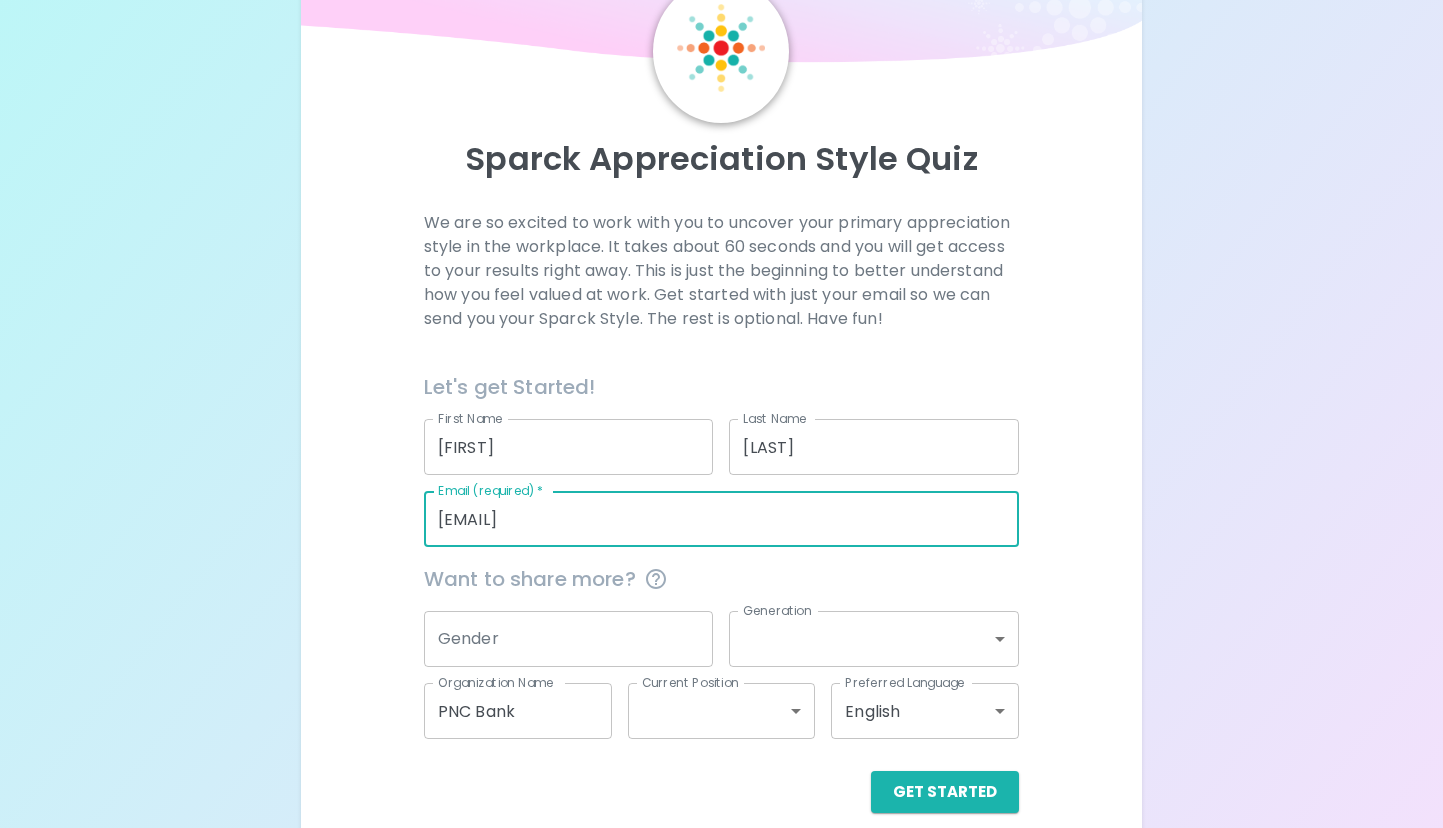 click on "First Name [FIRST] First Name Last Name [LAST] Email (required)   * [EMAIL] Email (required)   * Organization Name [ORGANIZATION] Organization Name Current Position ​ Current Position Preferred Language English en Preferred Language" at bounding box center [722, 512] 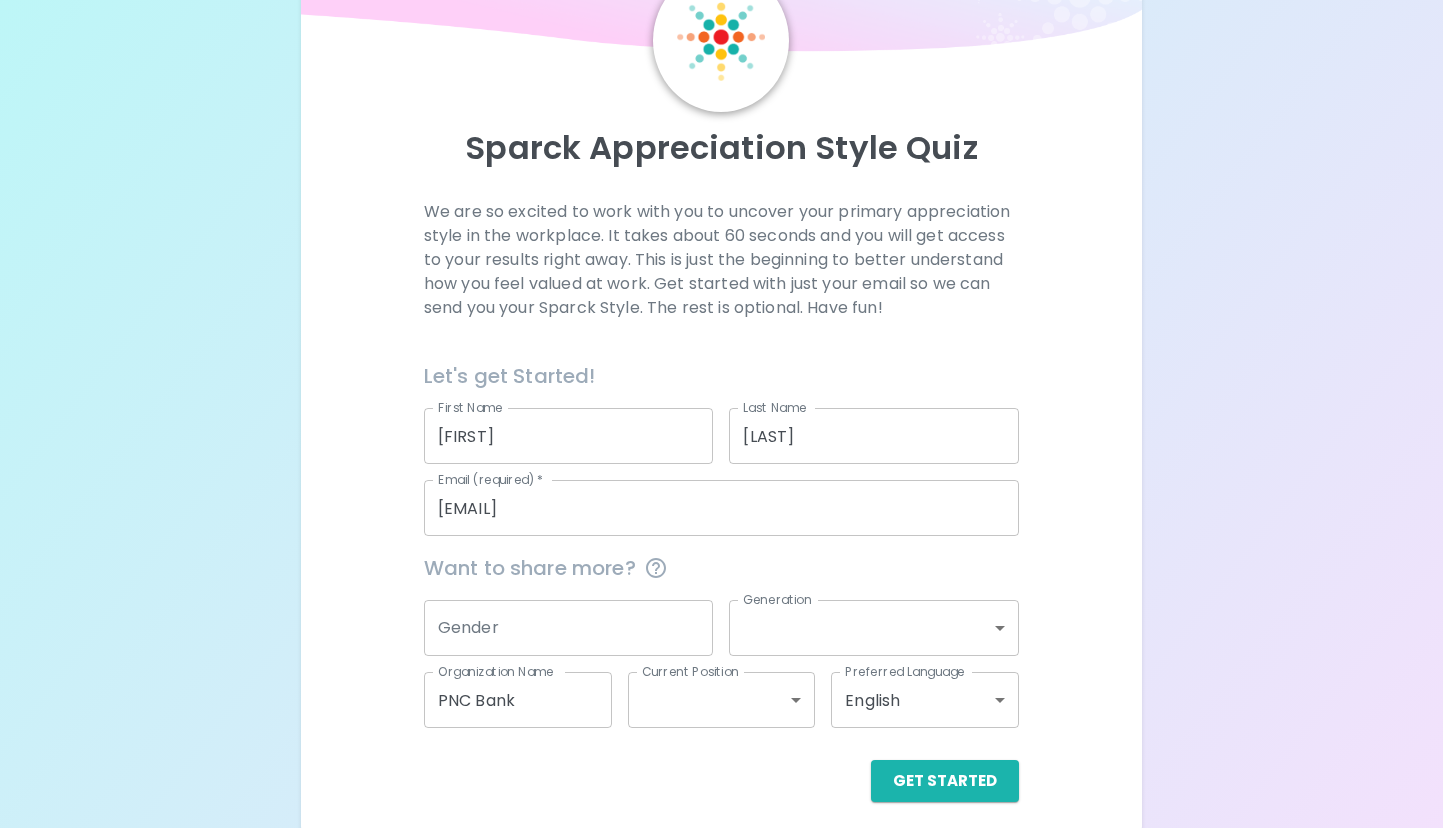 scroll, scrollTop: 125, scrollLeft: 0, axis: vertical 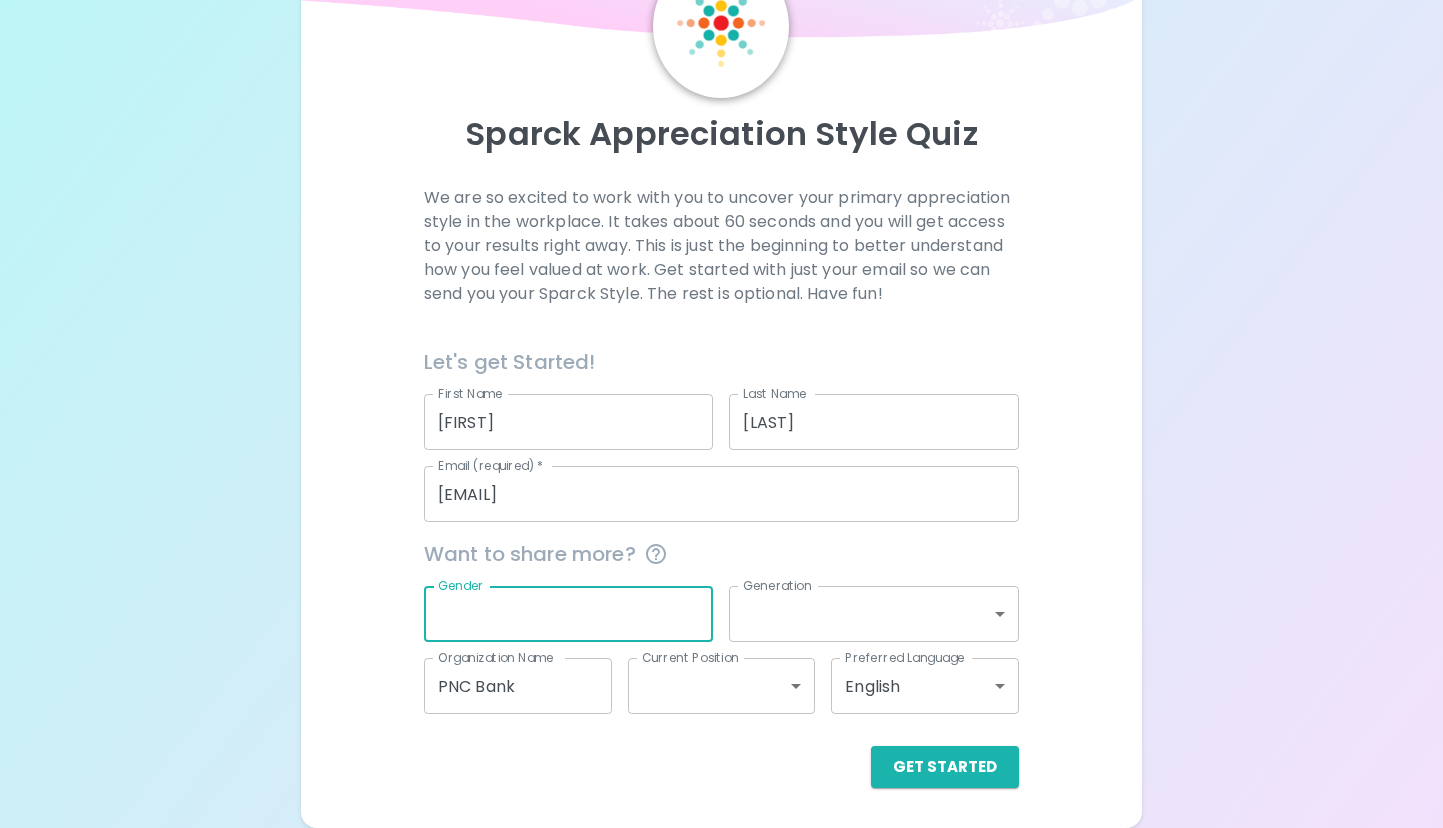 click on "Gender" at bounding box center [569, 614] 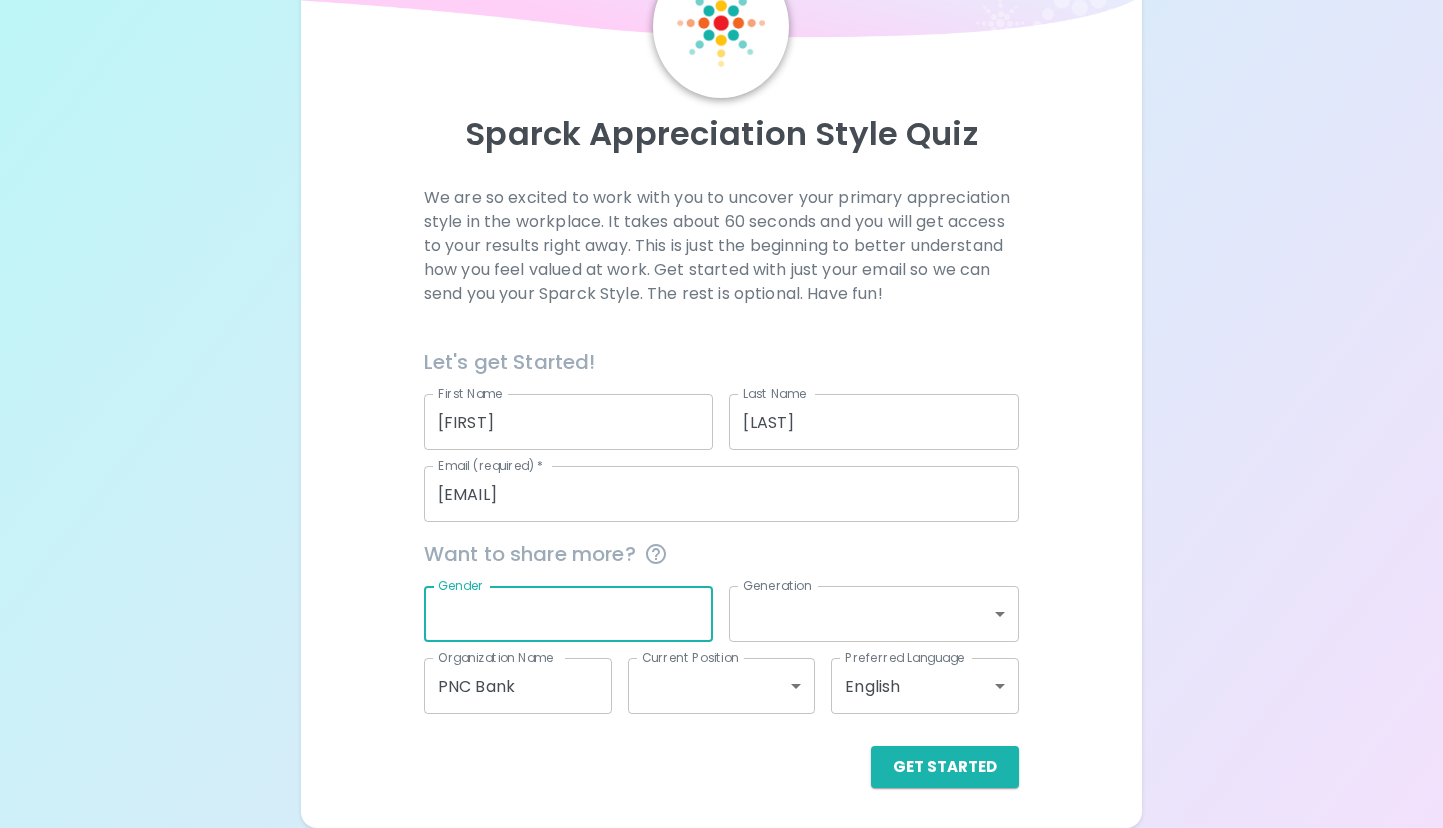 click on "Get Started" at bounding box center (721, 767) 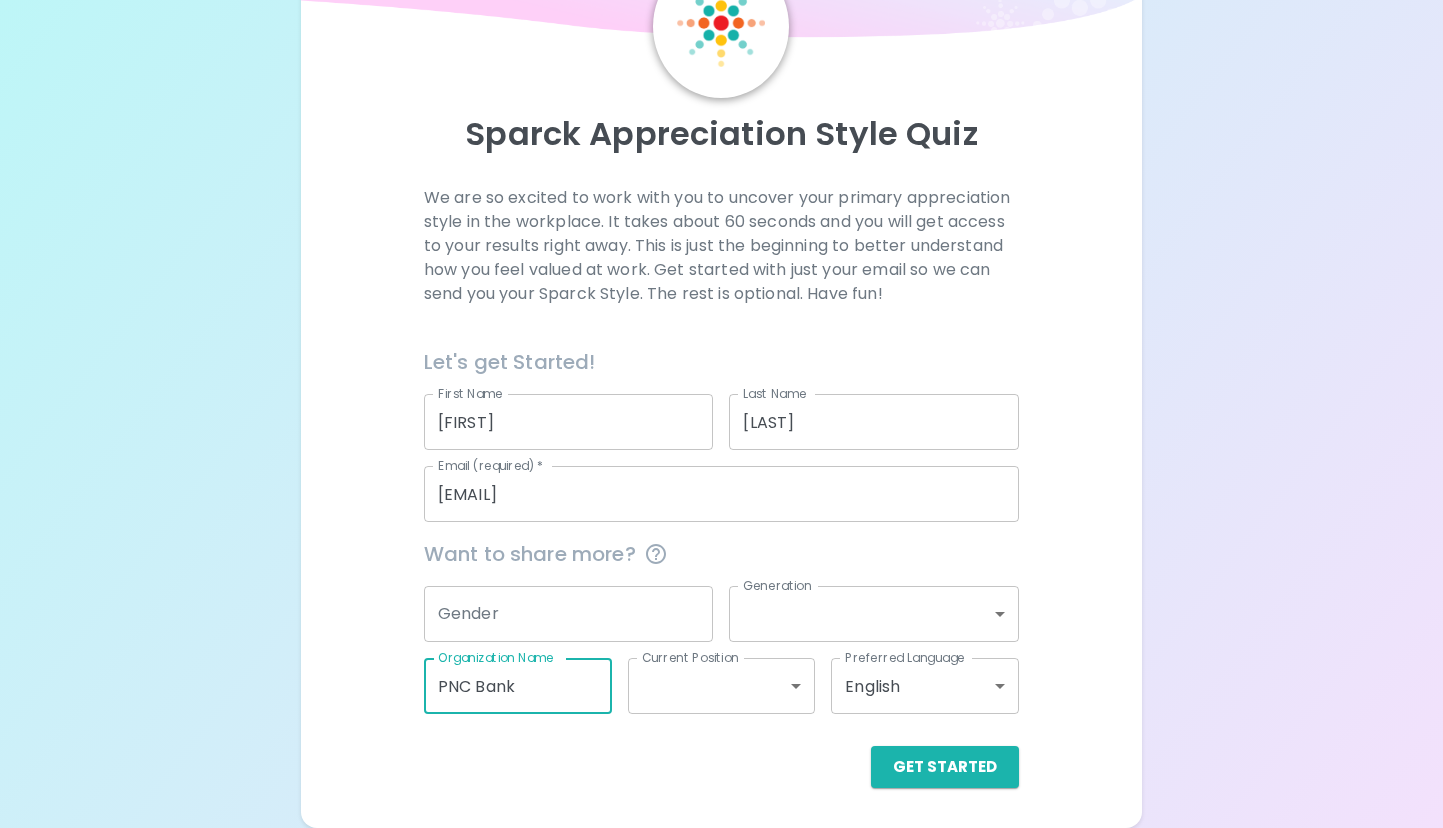 drag, startPoint x: 555, startPoint y: 682, endPoint x: 286, endPoint y: 659, distance: 269.98148 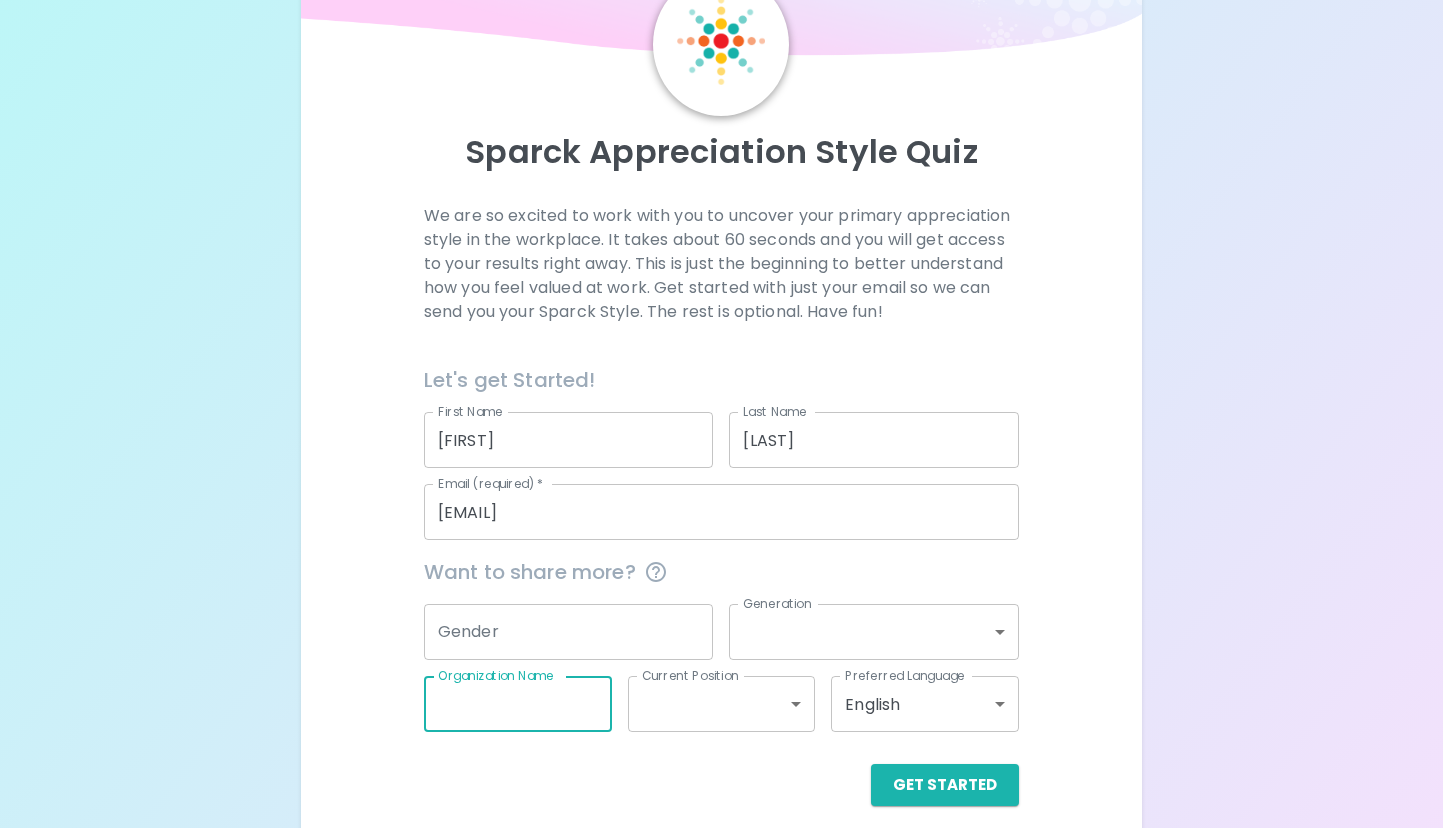 scroll, scrollTop: 125, scrollLeft: 0, axis: vertical 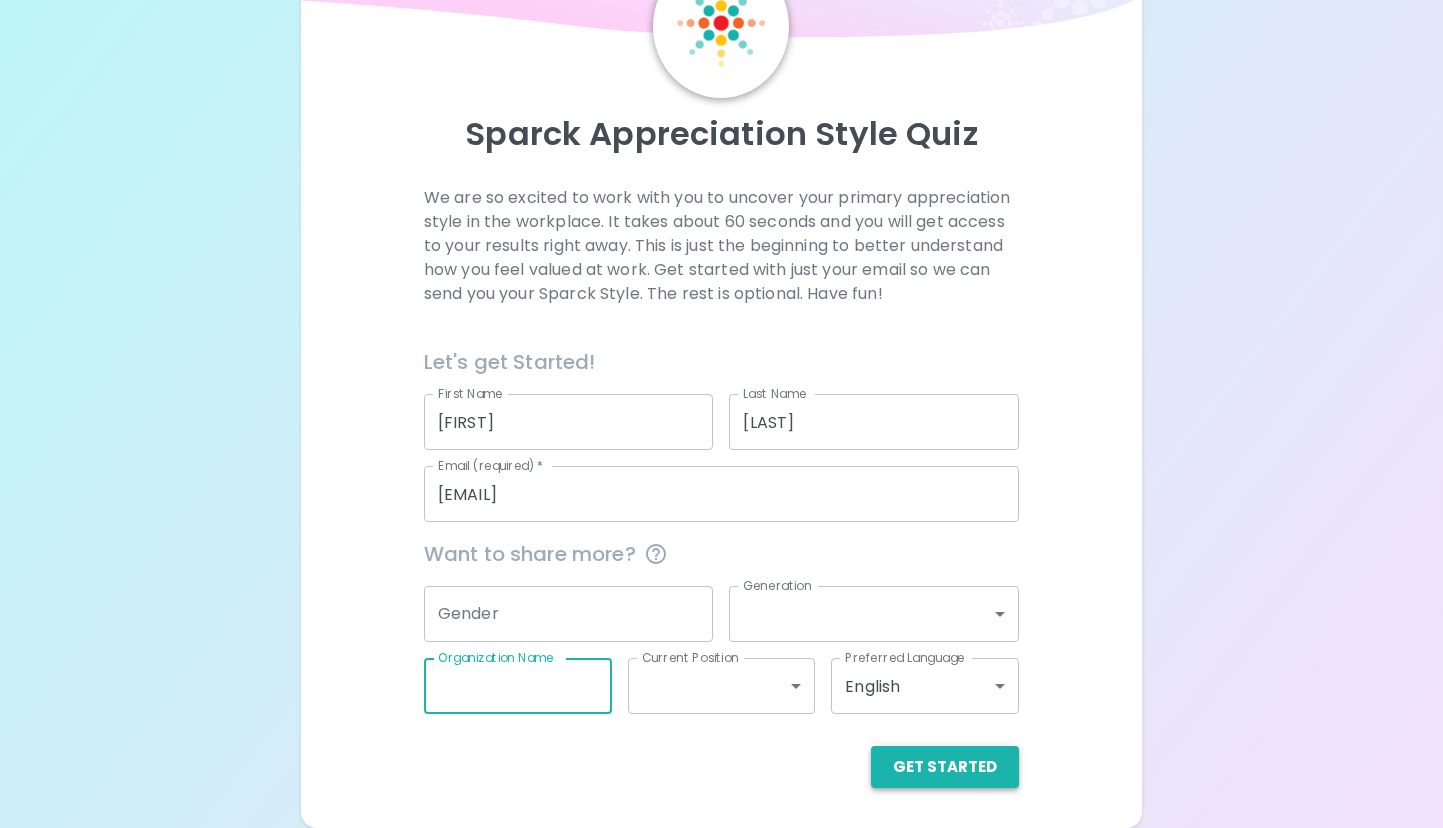 type 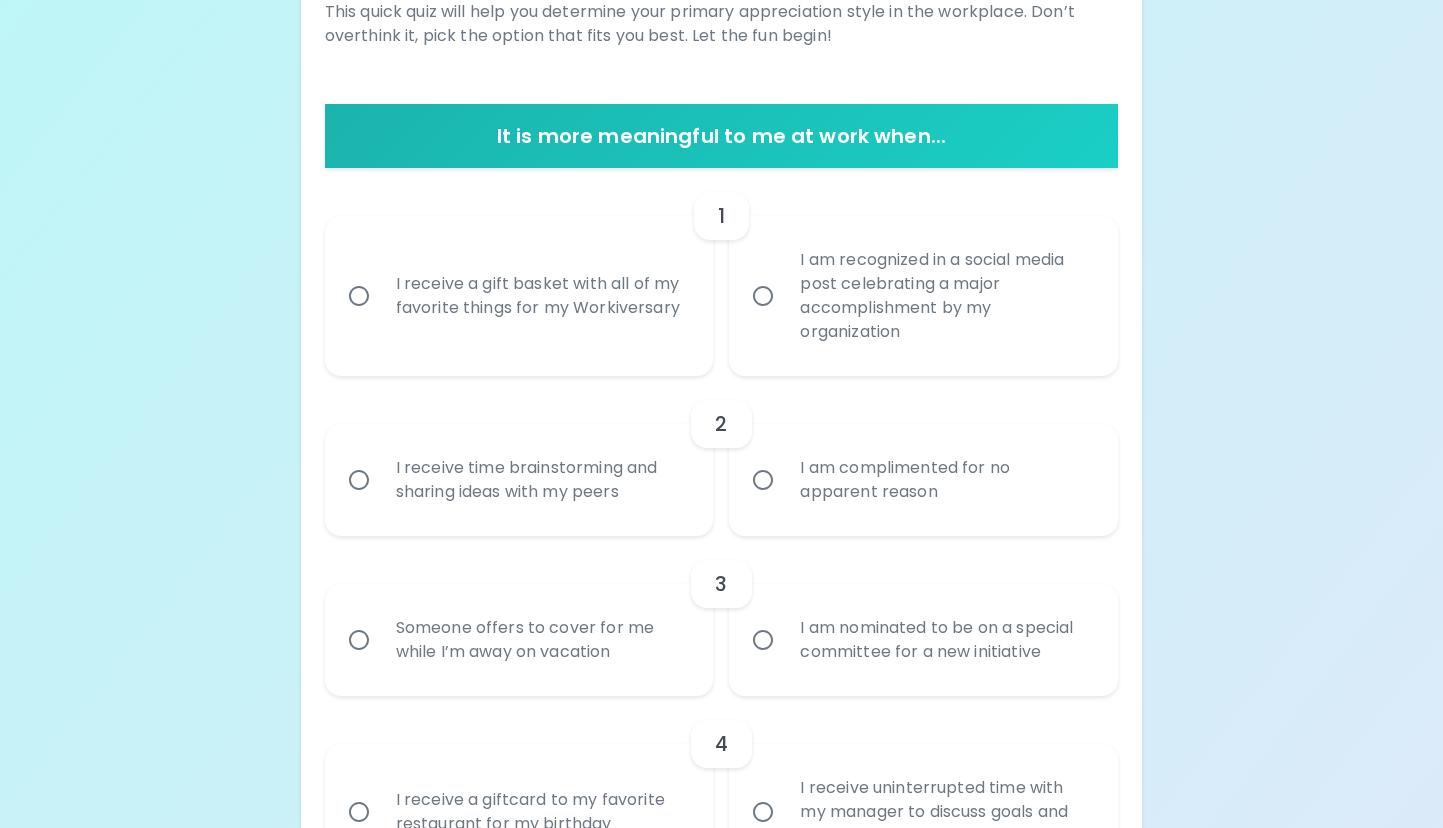 scroll, scrollTop: 325, scrollLeft: 0, axis: vertical 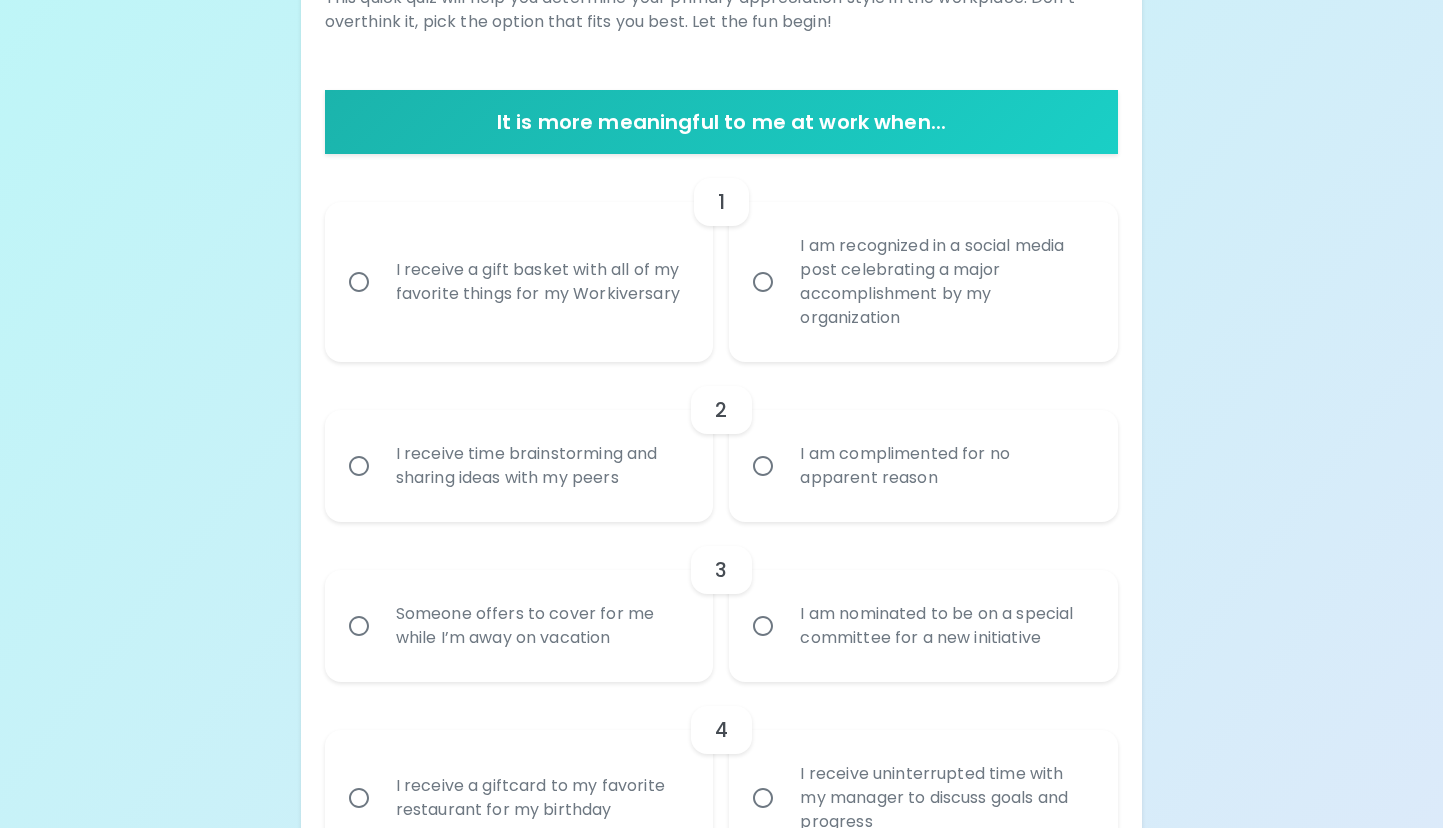 click on "I receive time brainstorming and sharing ideas with my peers" at bounding box center [541, 466] 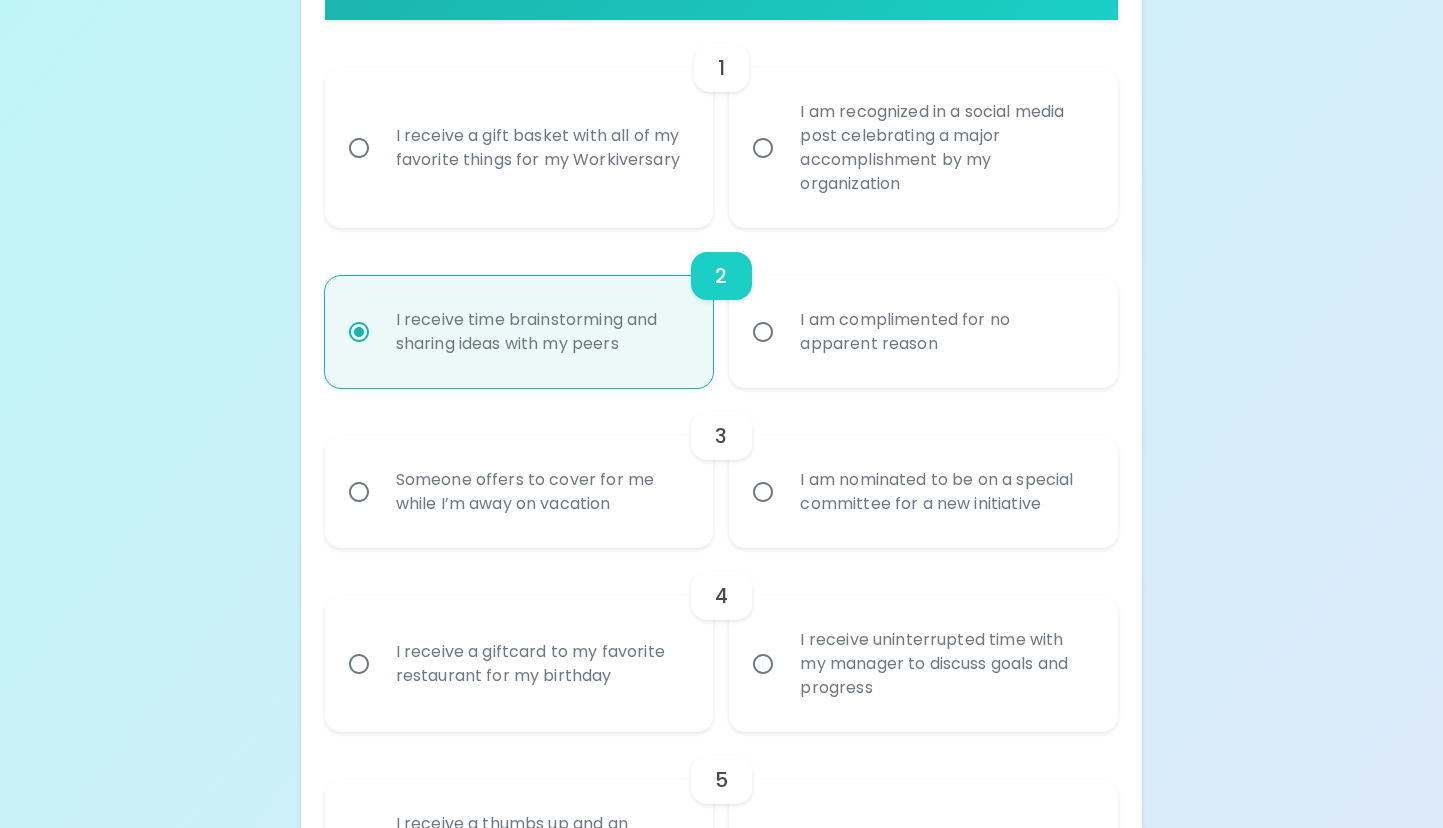 scroll, scrollTop: 485, scrollLeft: 0, axis: vertical 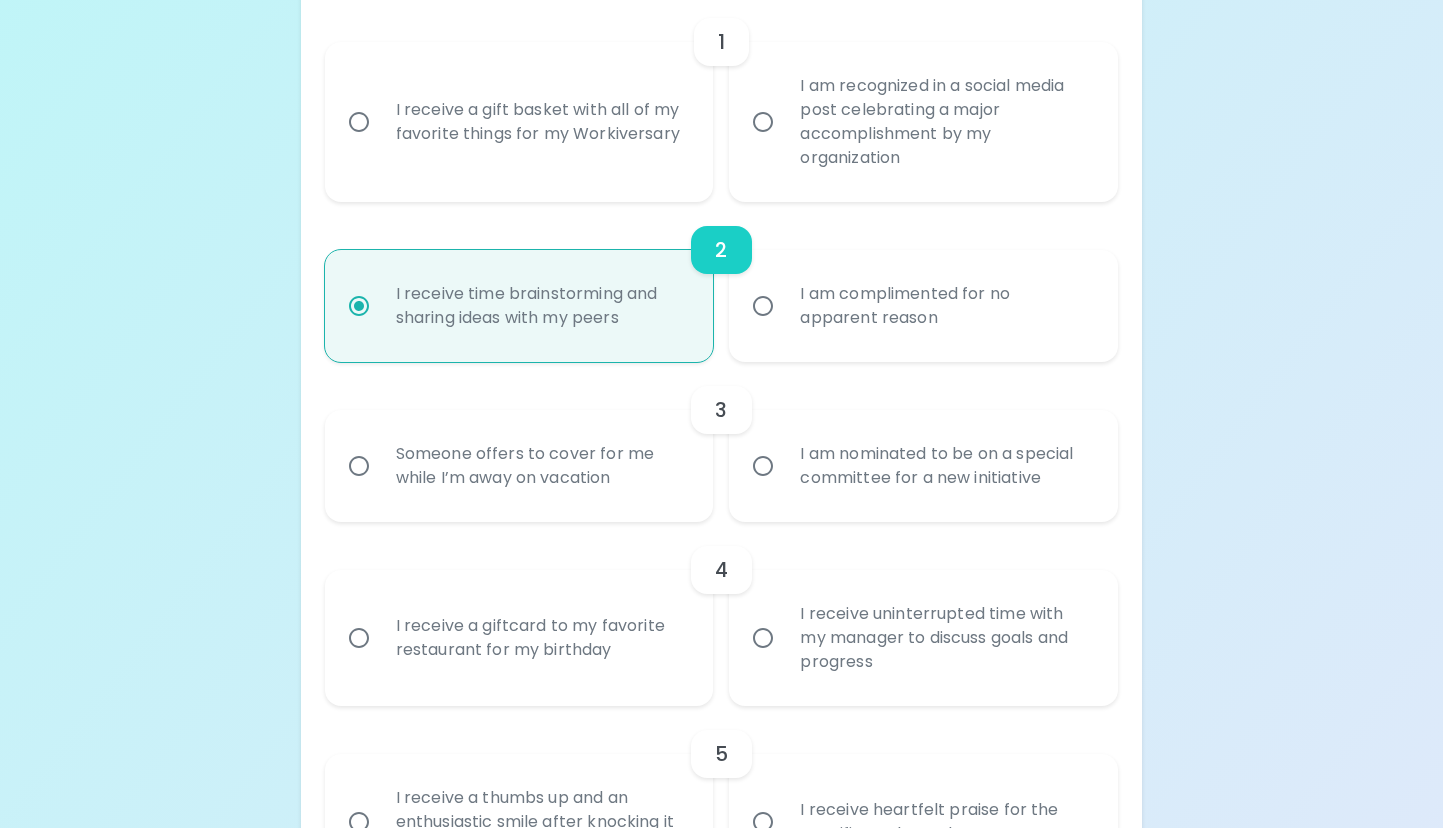click on "I am complimented for no apparent reason" at bounding box center [945, 306] 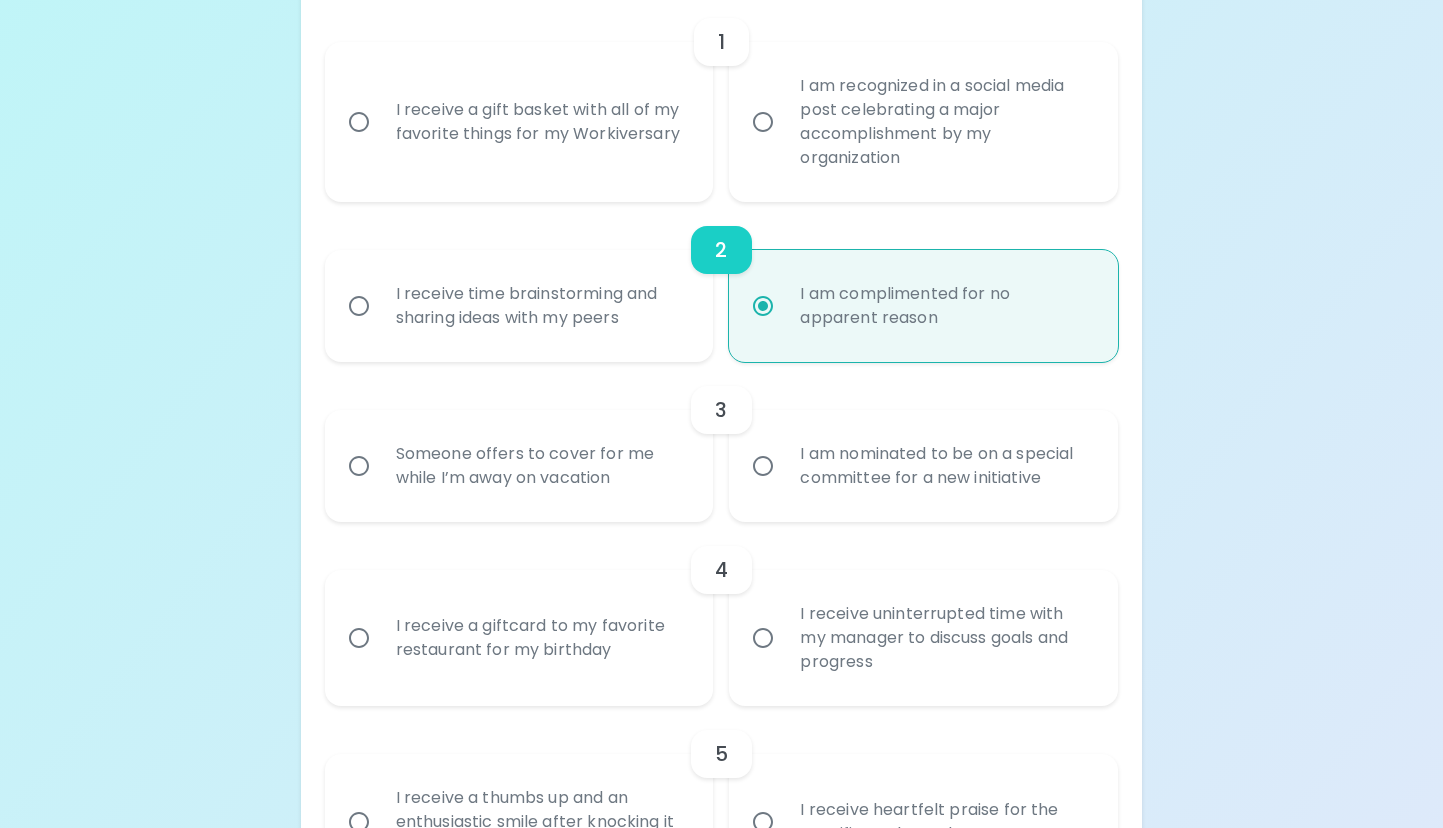 click on "I receive time brainstorming and sharing ideas with my peers" at bounding box center (541, 306) 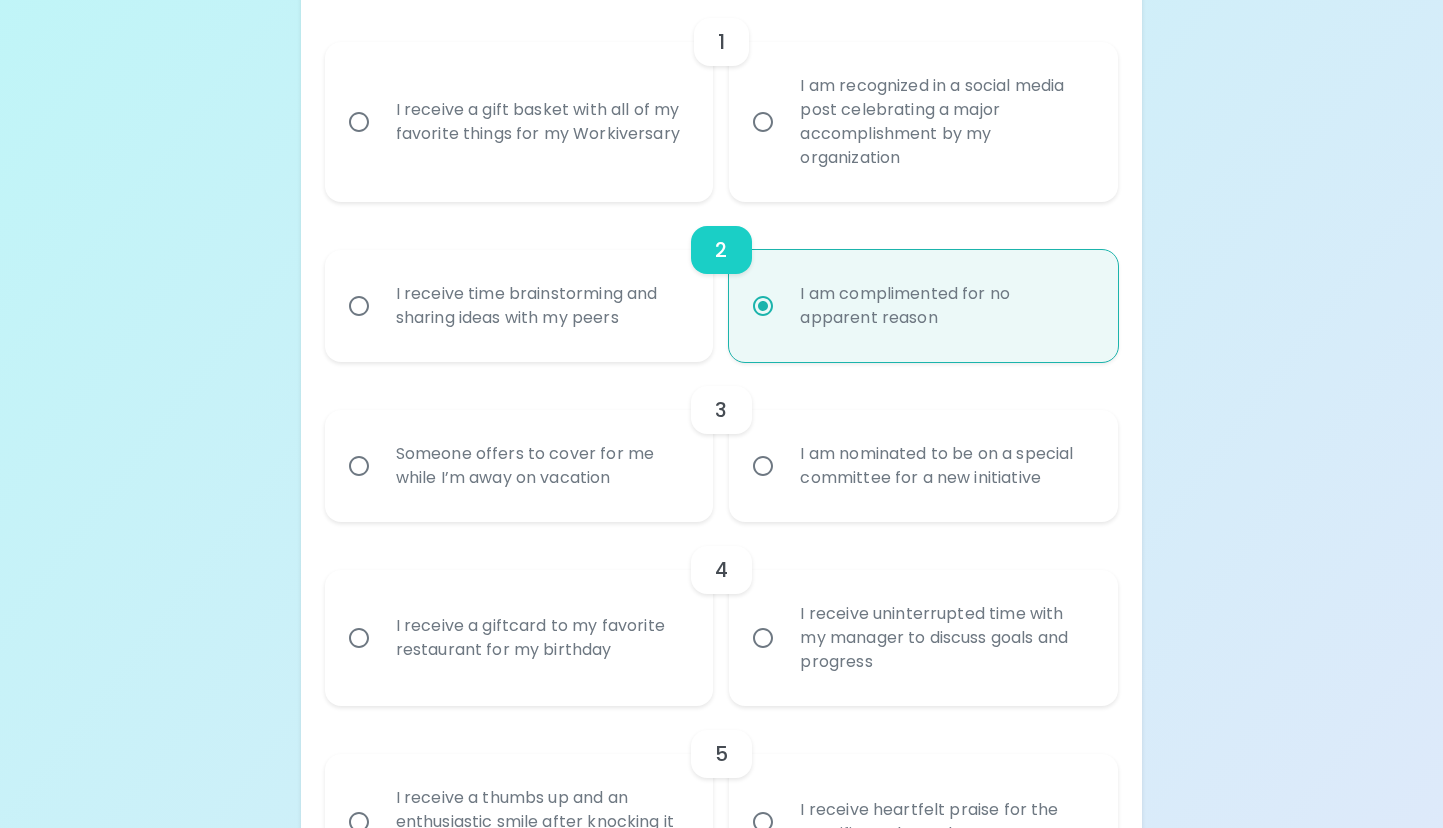 radio on "true" 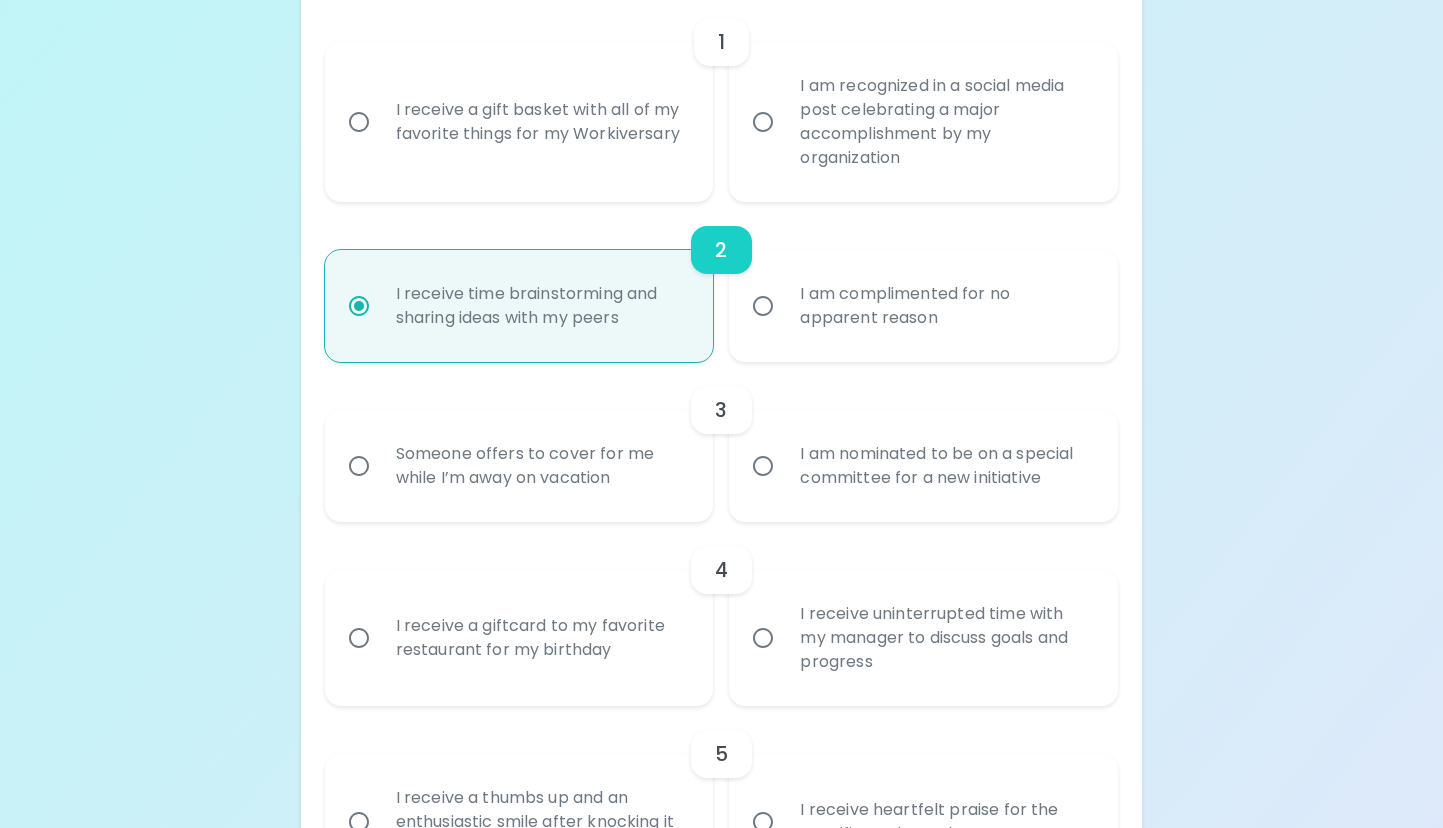 click on "I am recognized in a social media post celebrating a major accomplishment by my organization" at bounding box center [945, 122] 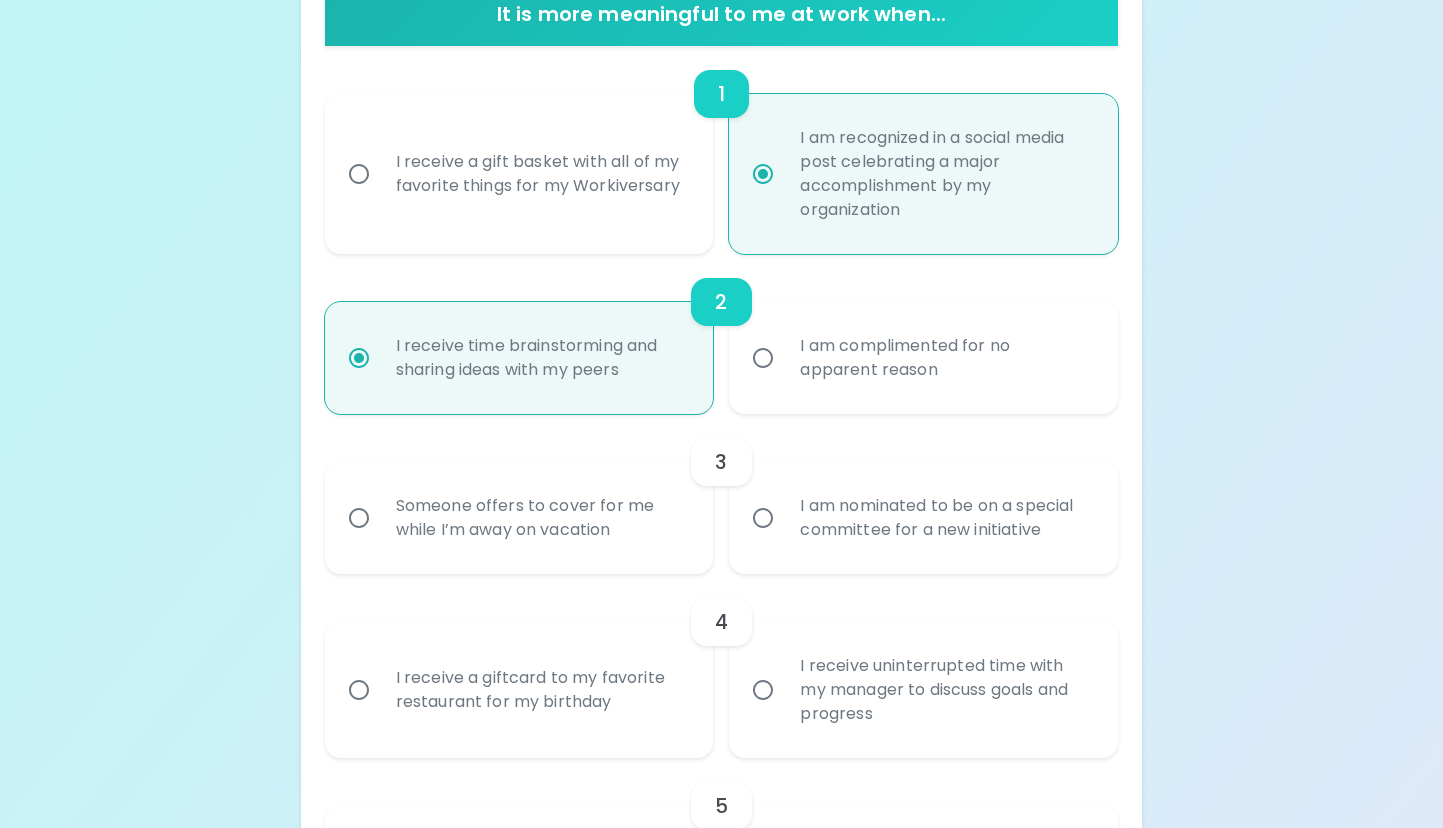 scroll, scrollTop: 445, scrollLeft: 0, axis: vertical 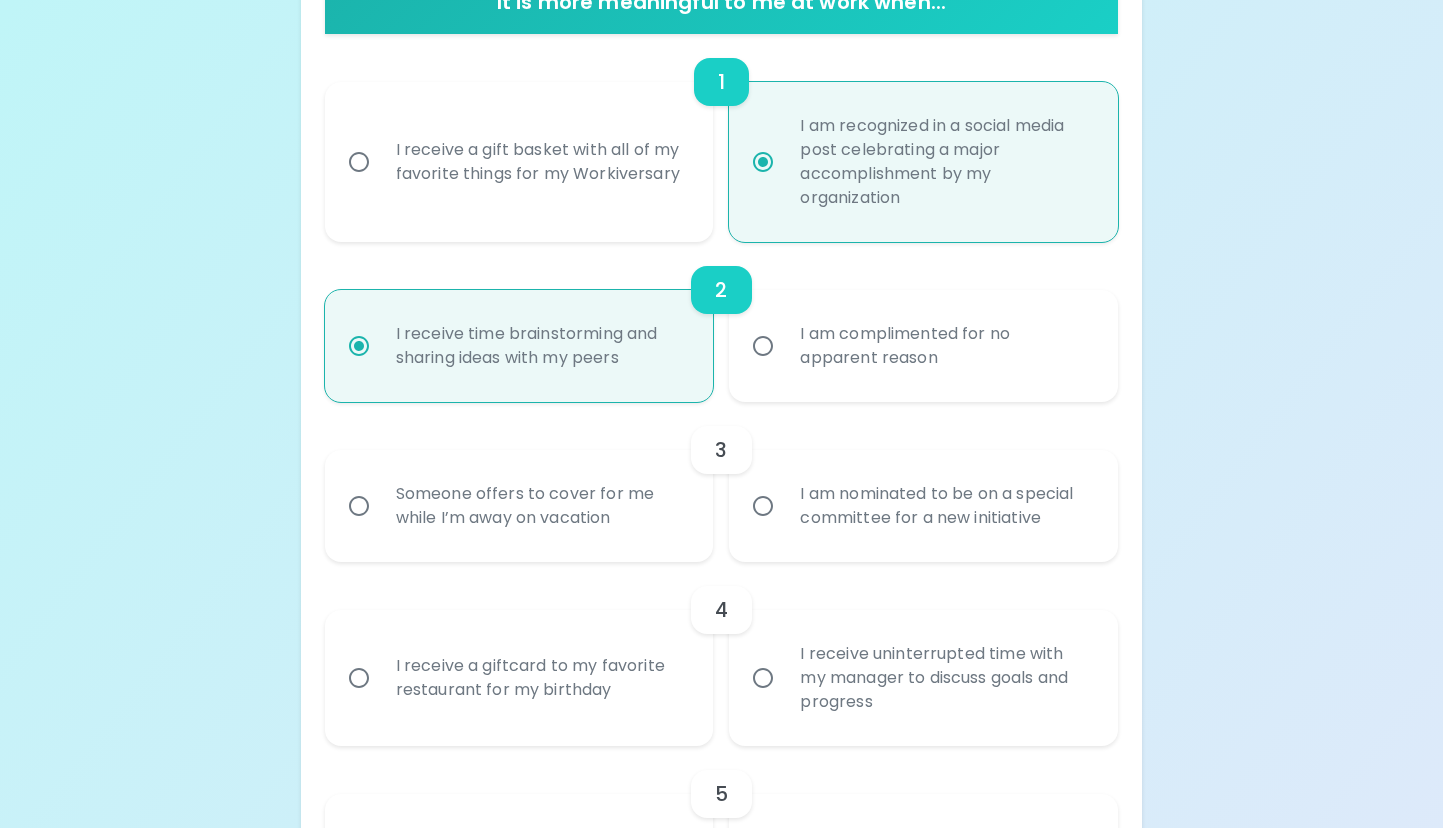 radio on "true" 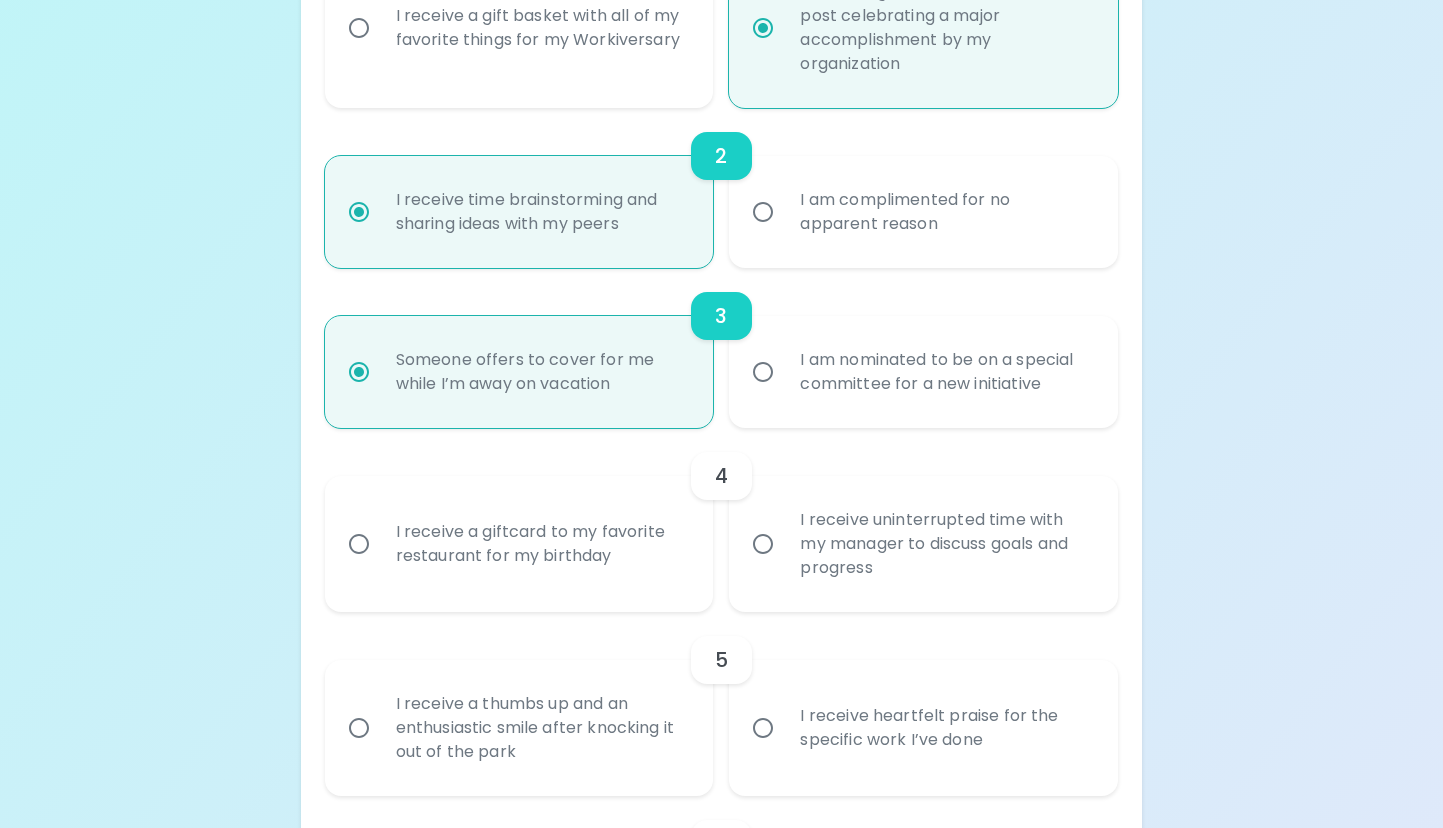scroll, scrollTop: 605, scrollLeft: 0, axis: vertical 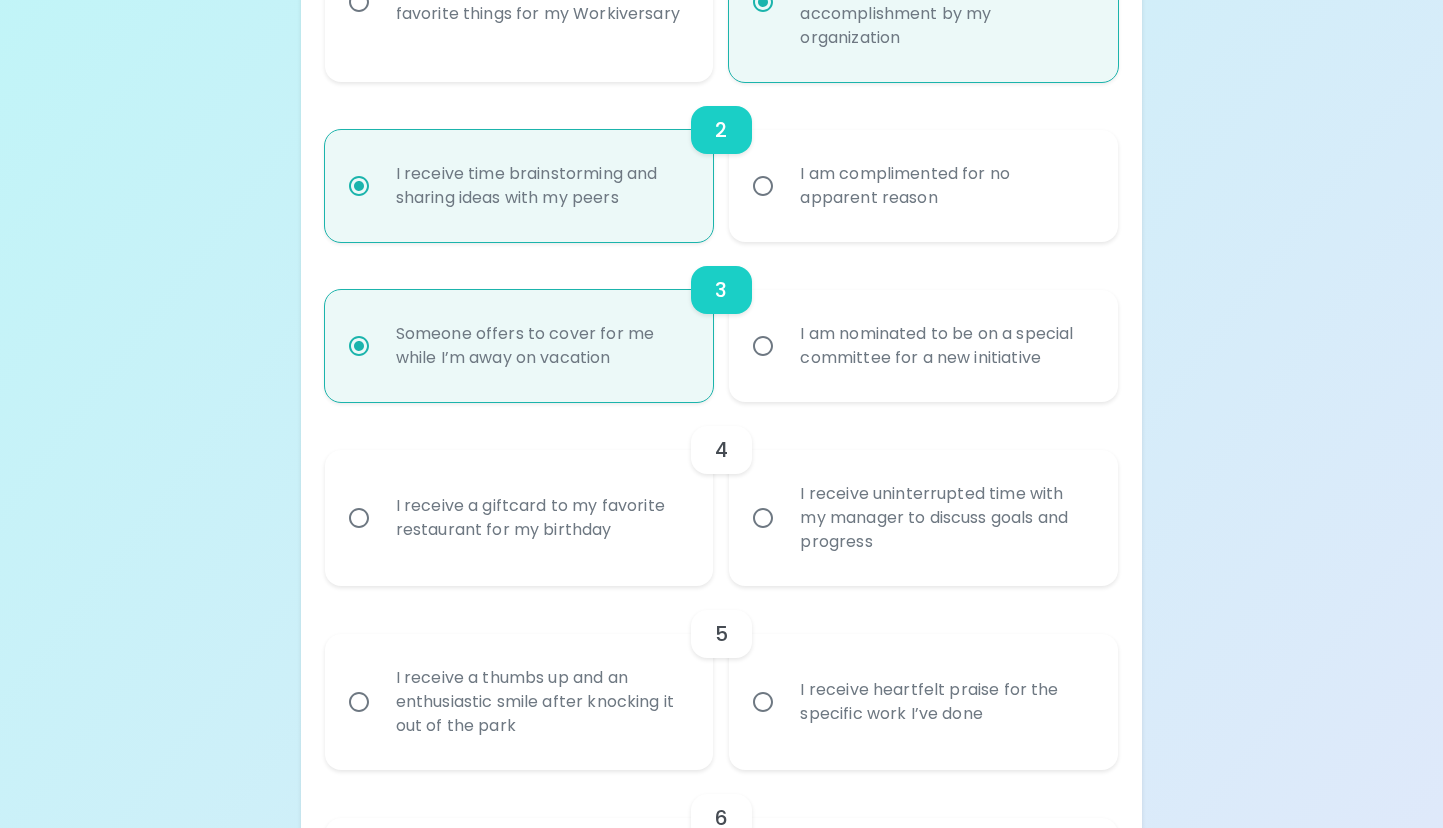 radio on "true" 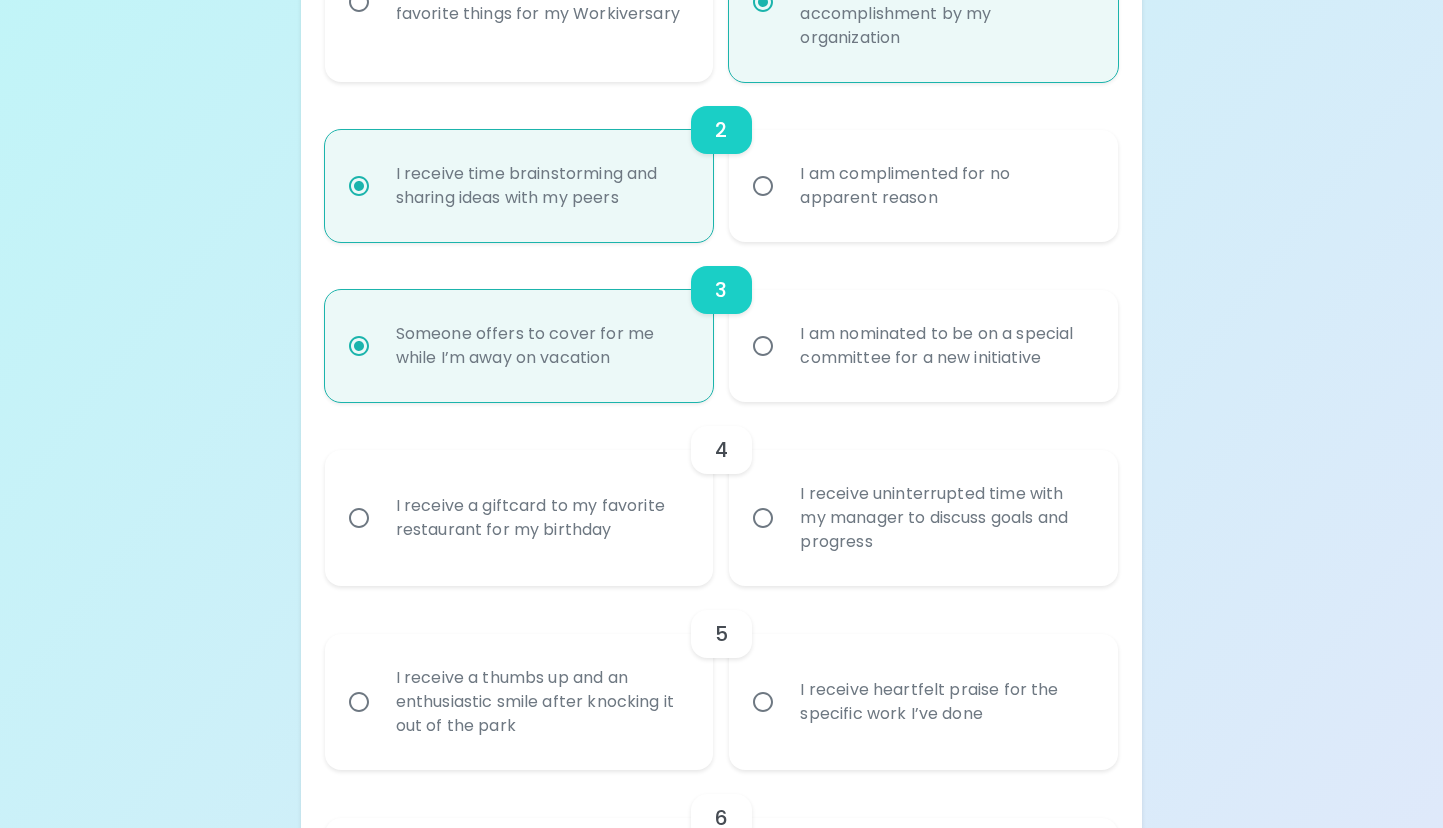 radio on "false" 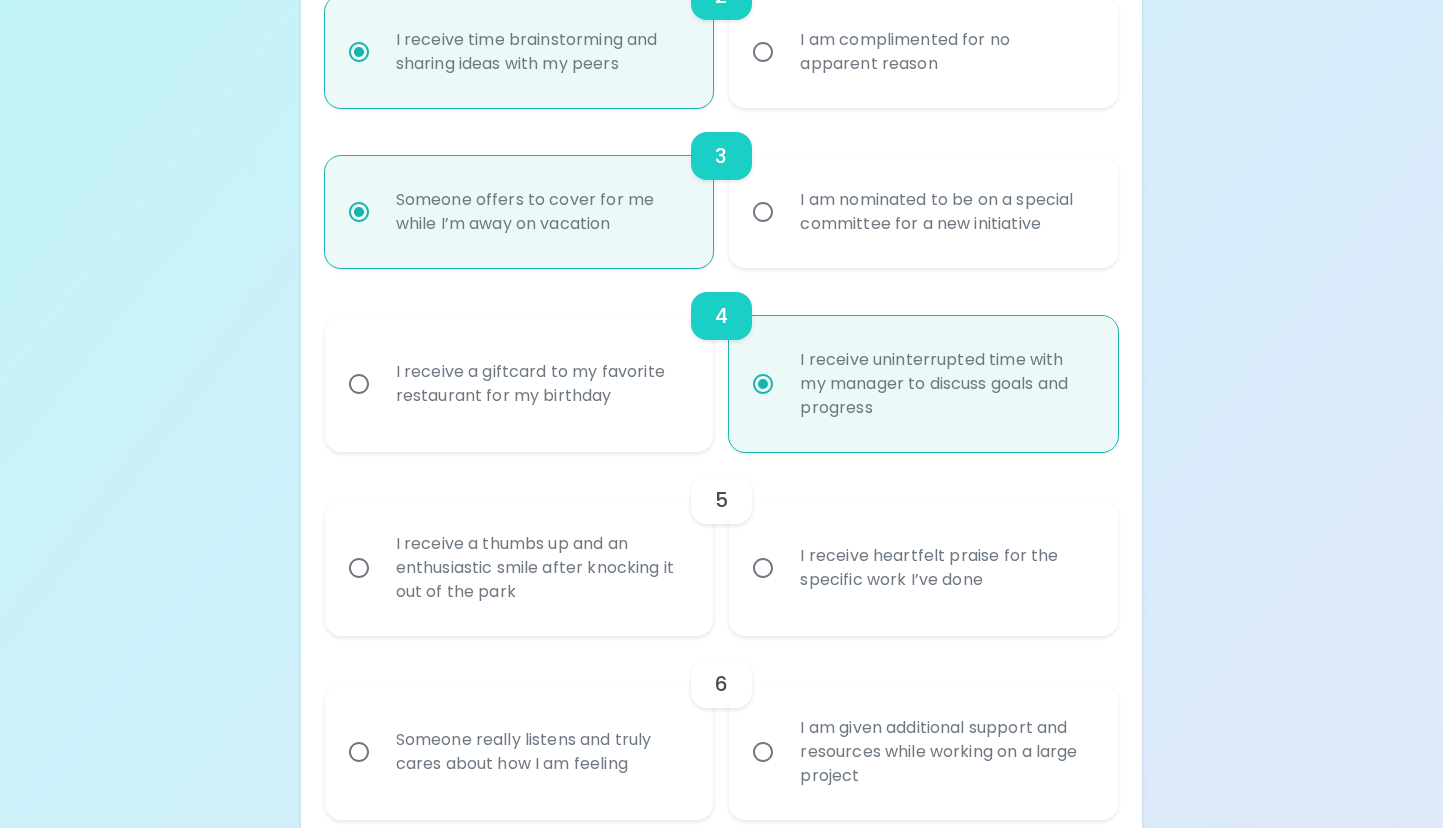 scroll, scrollTop: 765, scrollLeft: 0, axis: vertical 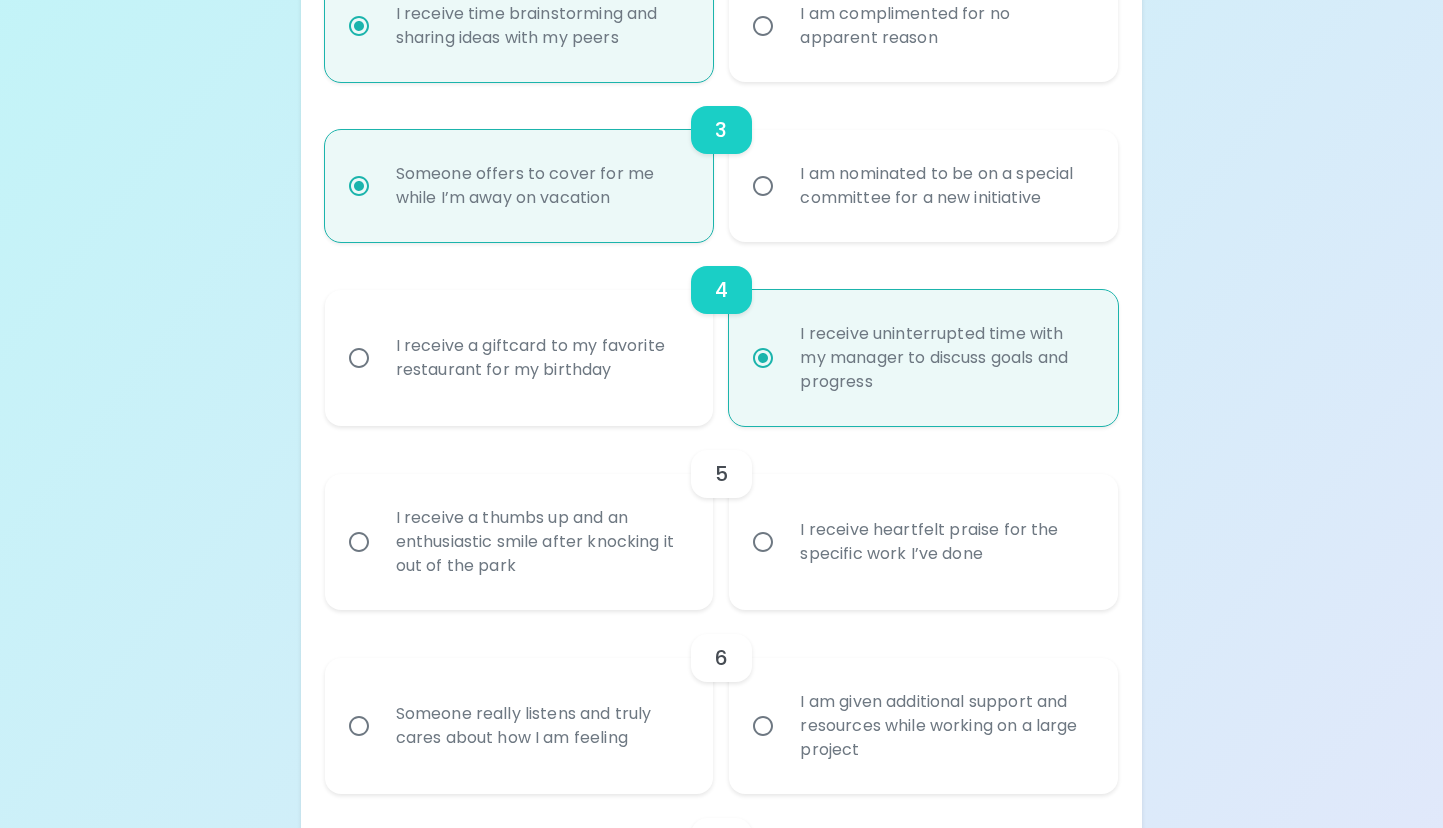 radio on "true" 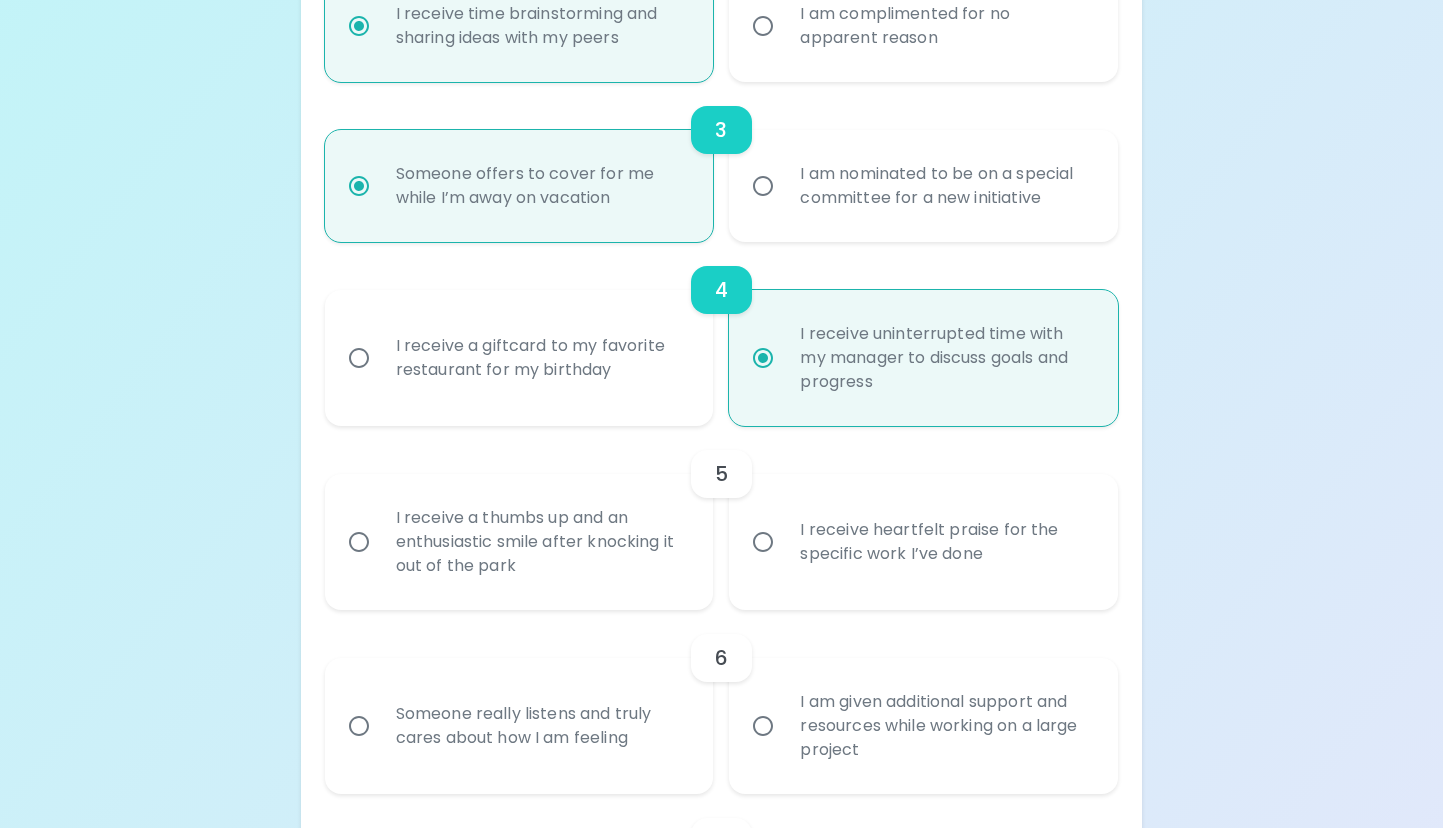 radio on "false" 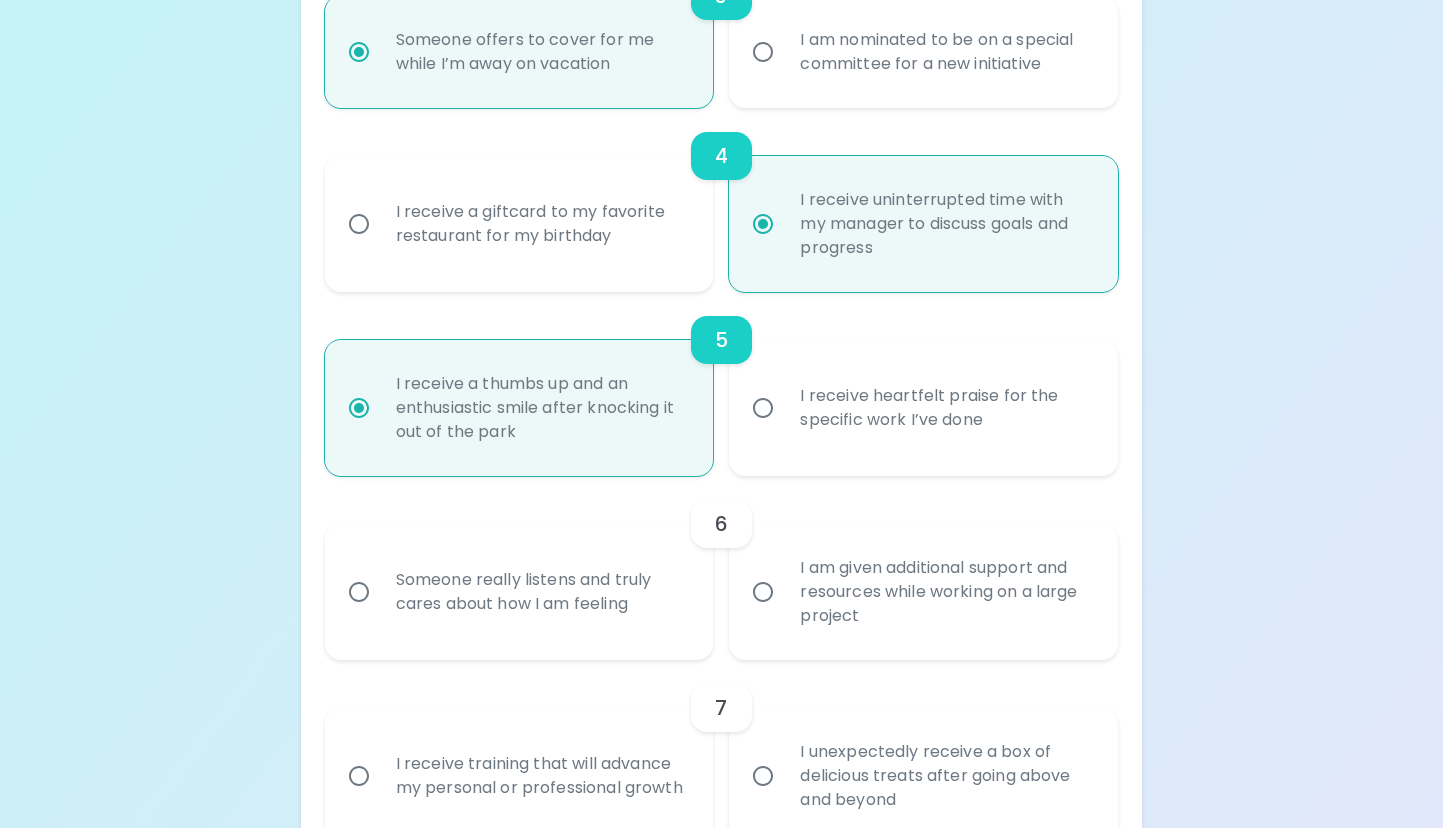 scroll, scrollTop: 925, scrollLeft: 0, axis: vertical 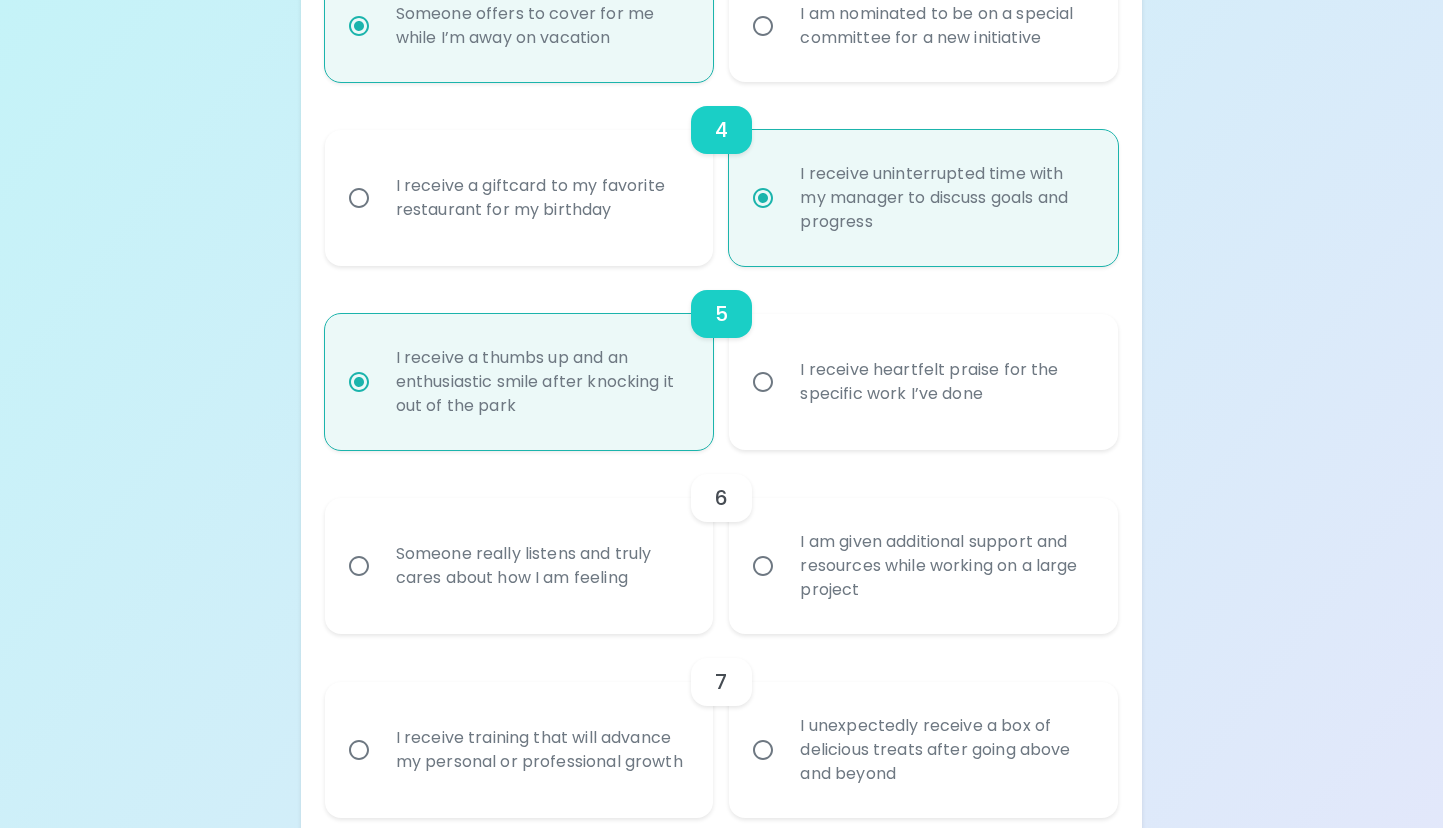 radio on "true" 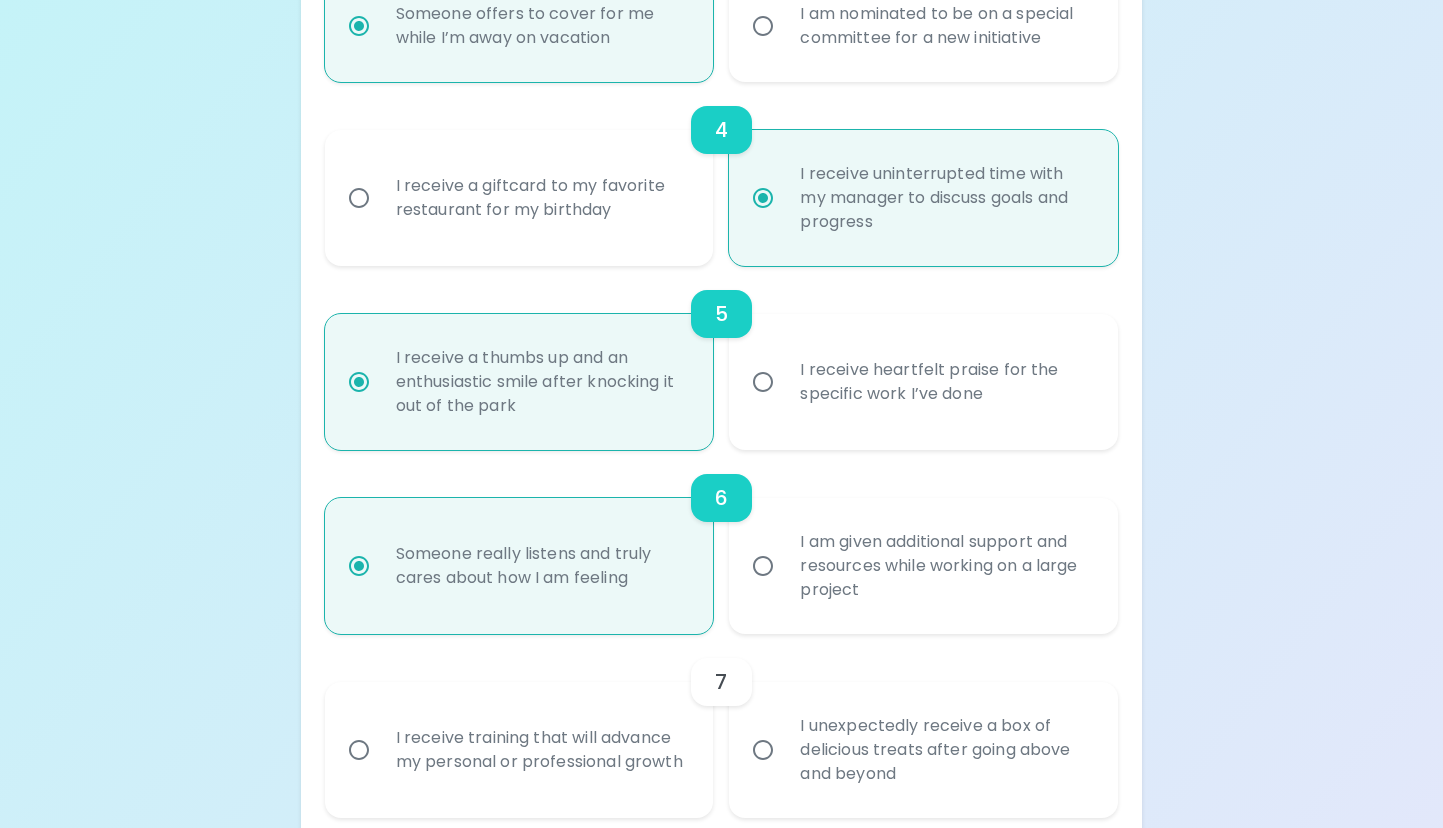 radio on "false" 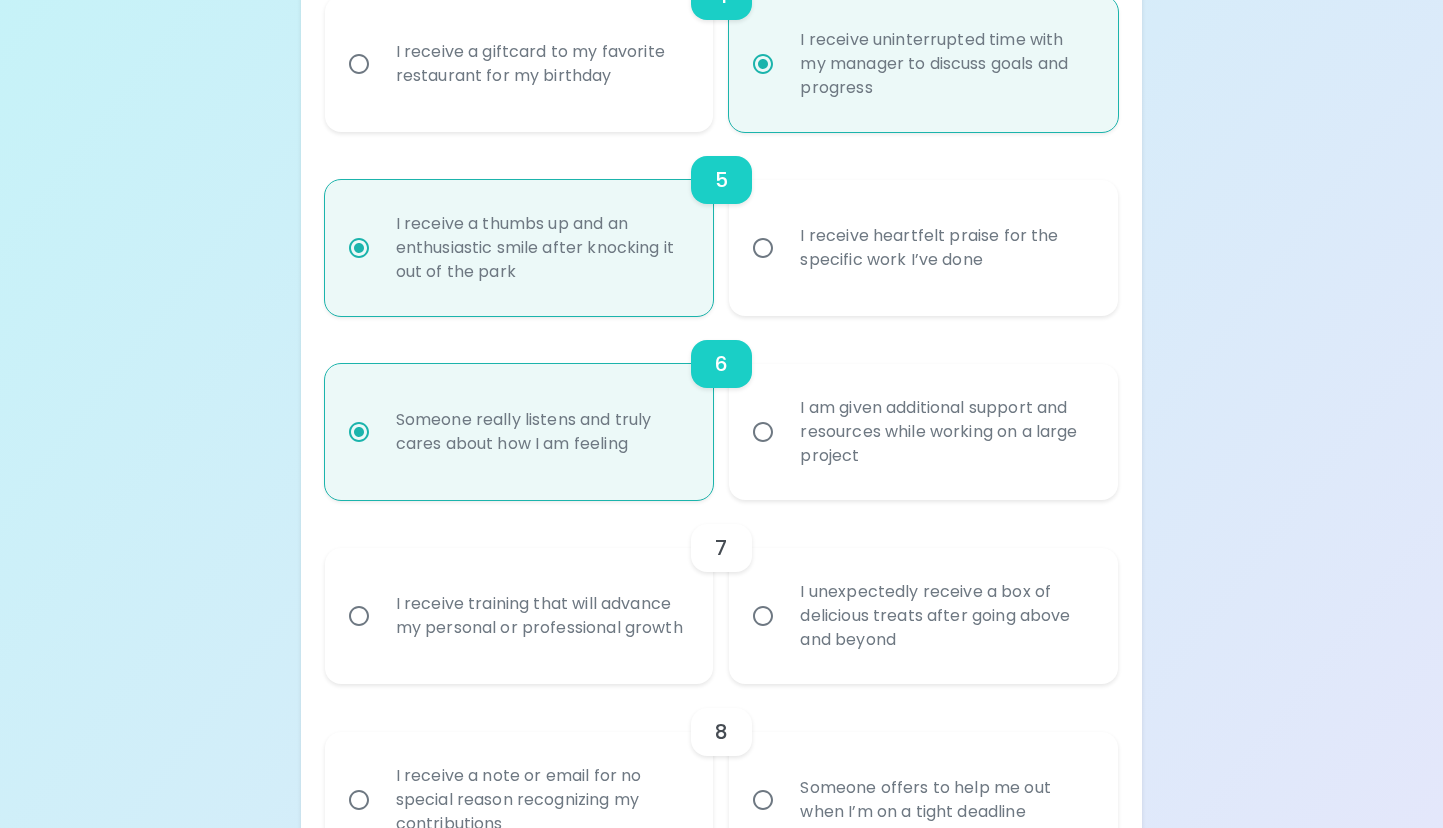 scroll, scrollTop: 1085, scrollLeft: 0, axis: vertical 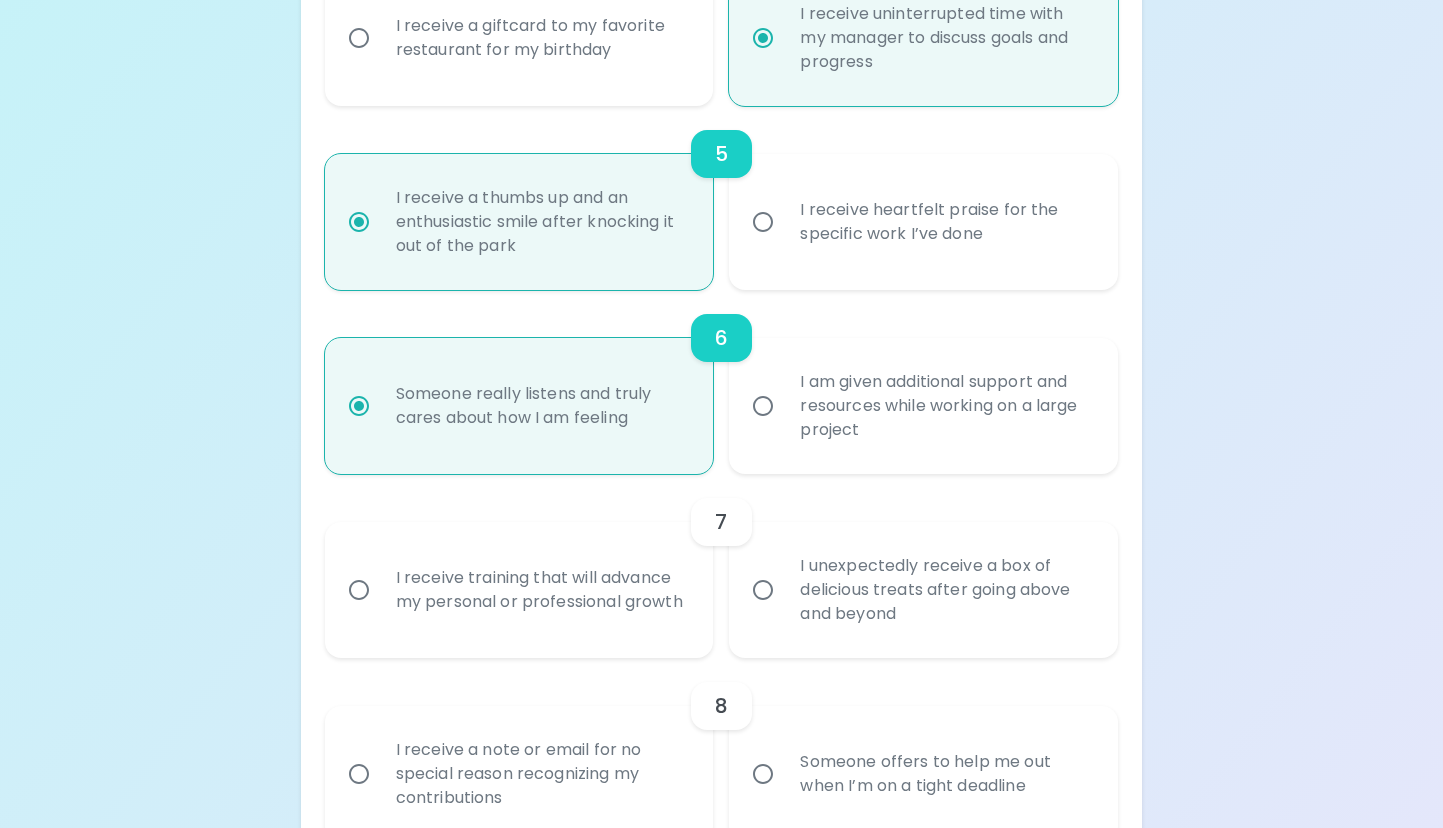 radio on "true" 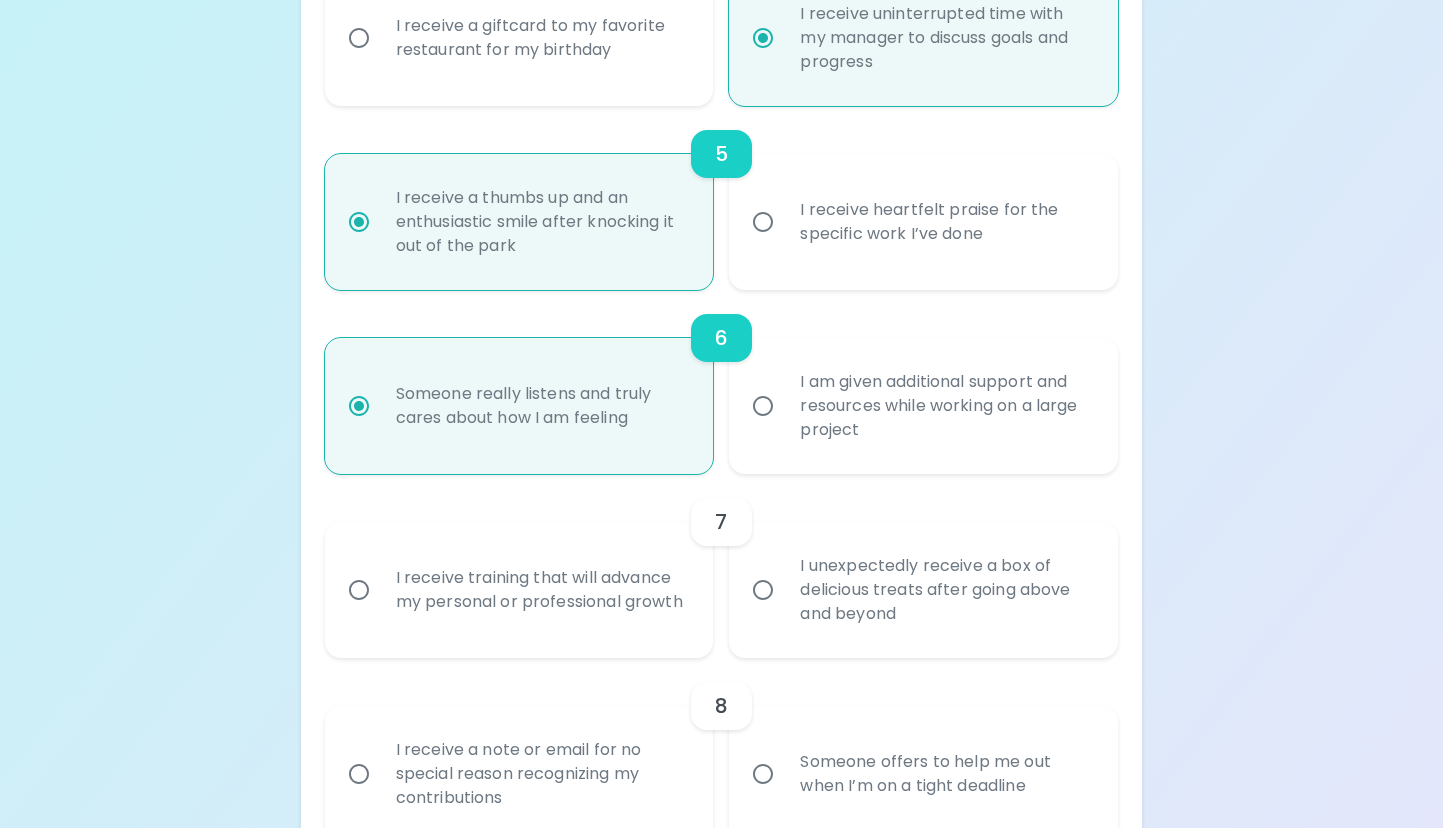 radio on "false" 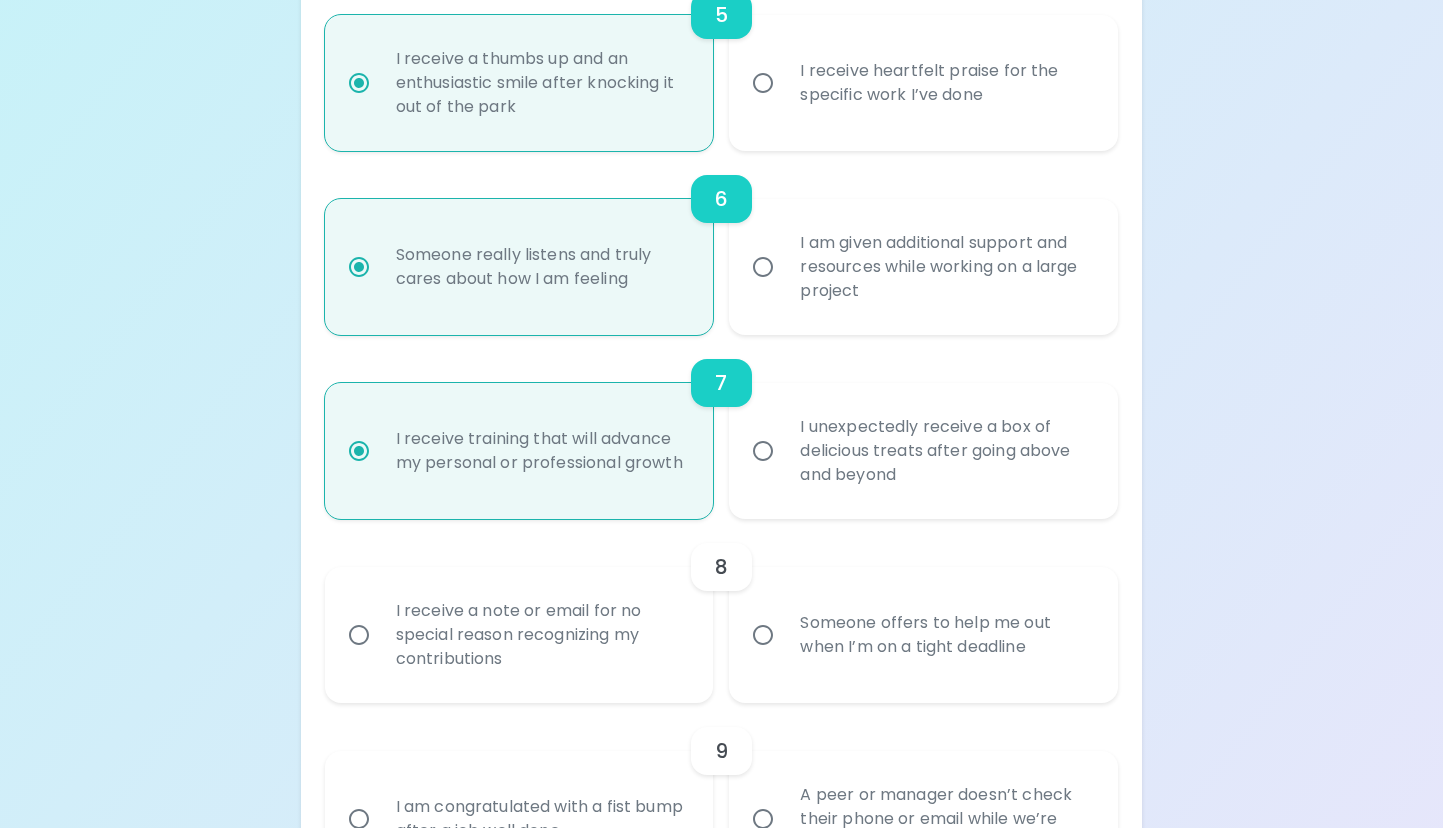 scroll, scrollTop: 1245, scrollLeft: 0, axis: vertical 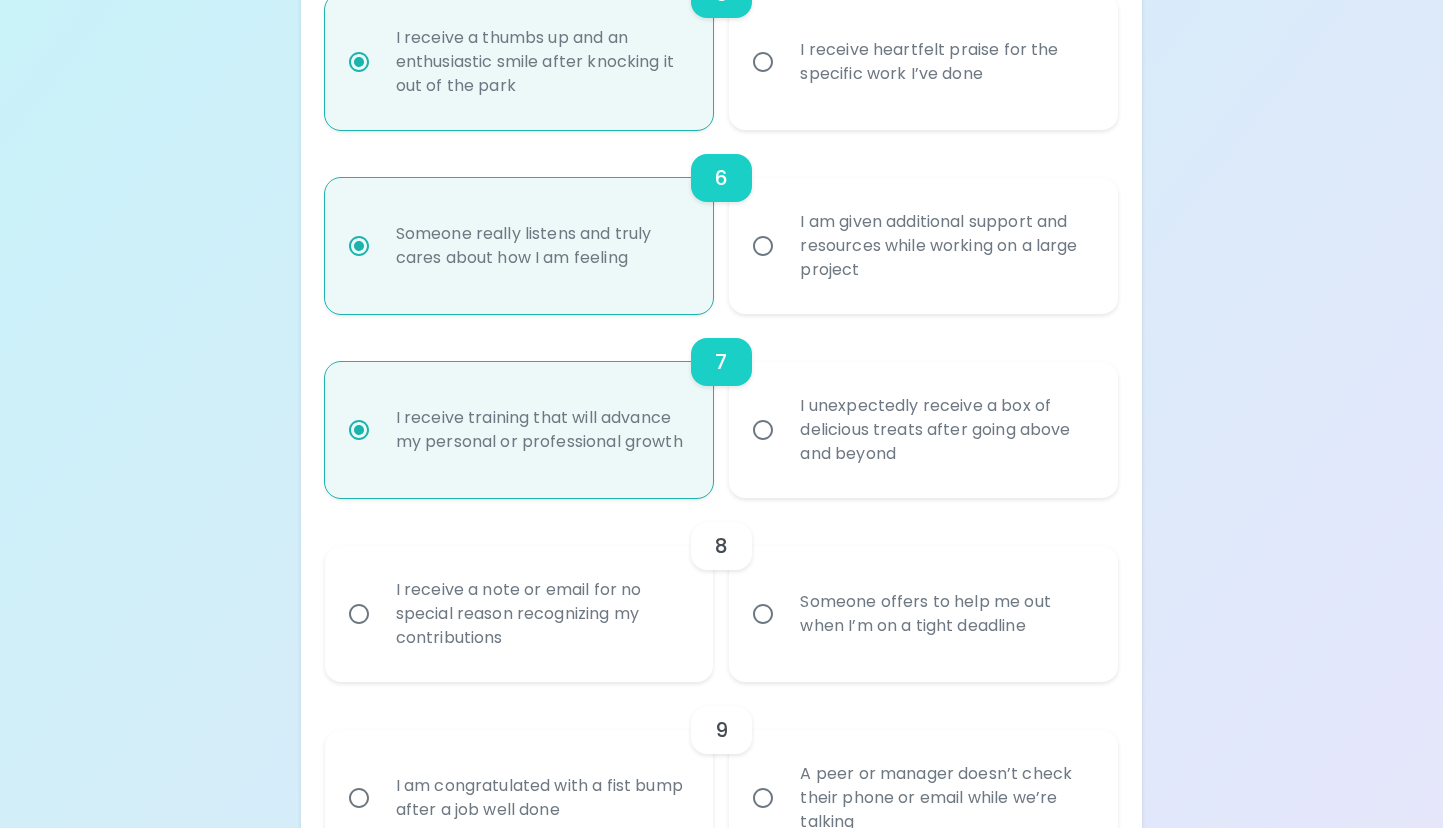 radio on "true" 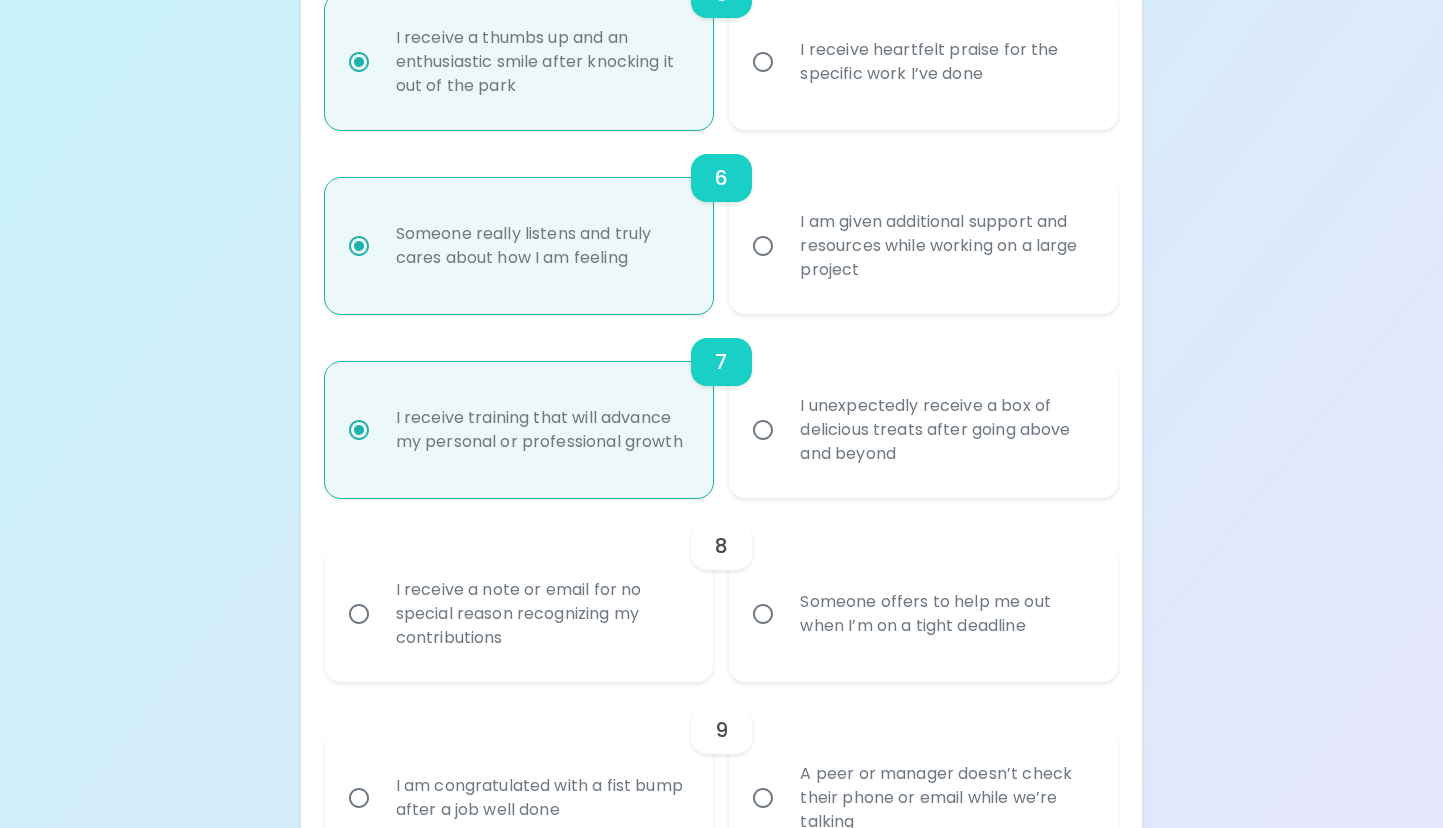 radio on "false" 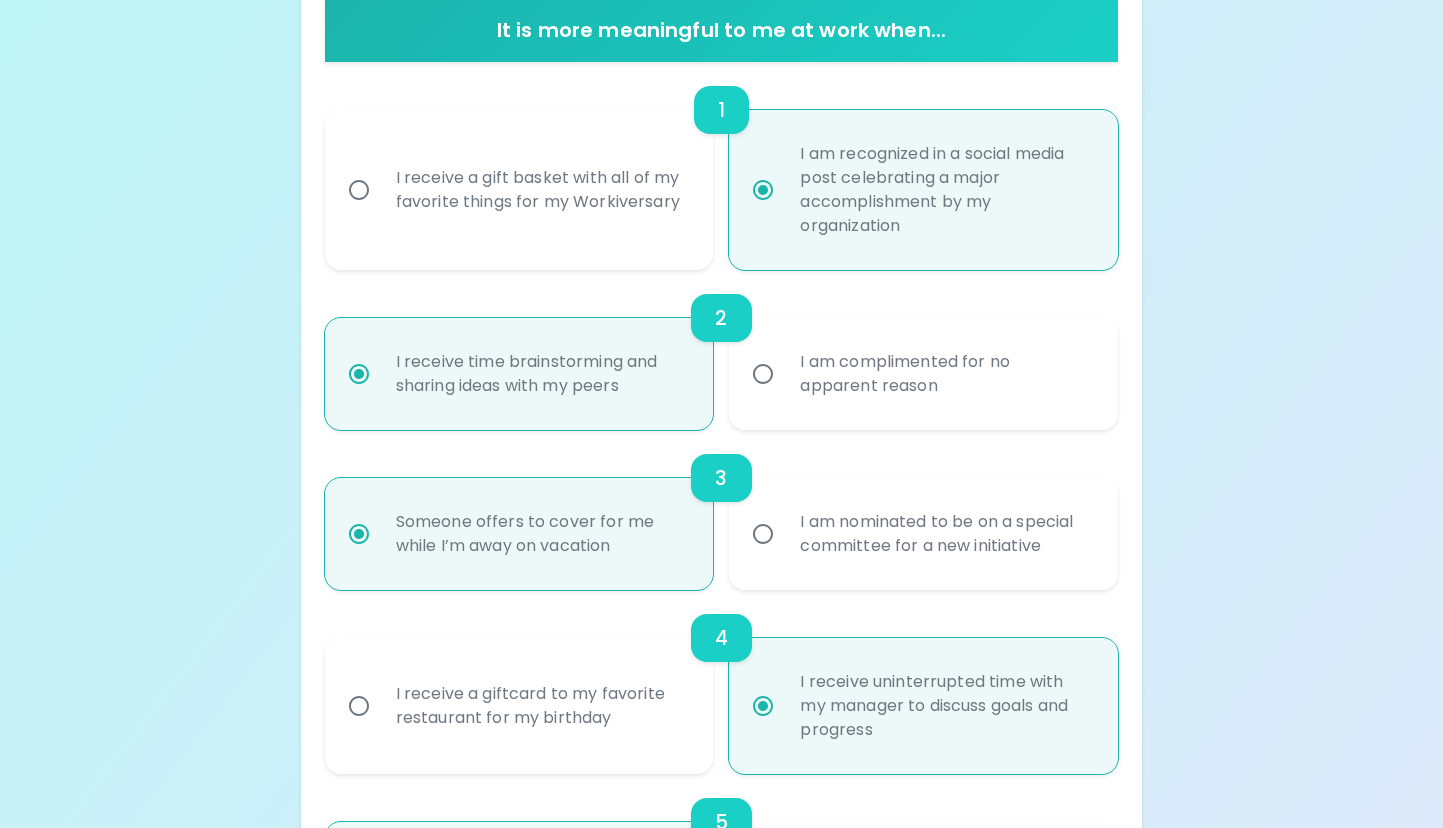 scroll, scrollTop: 405, scrollLeft: 0, axis: vertical 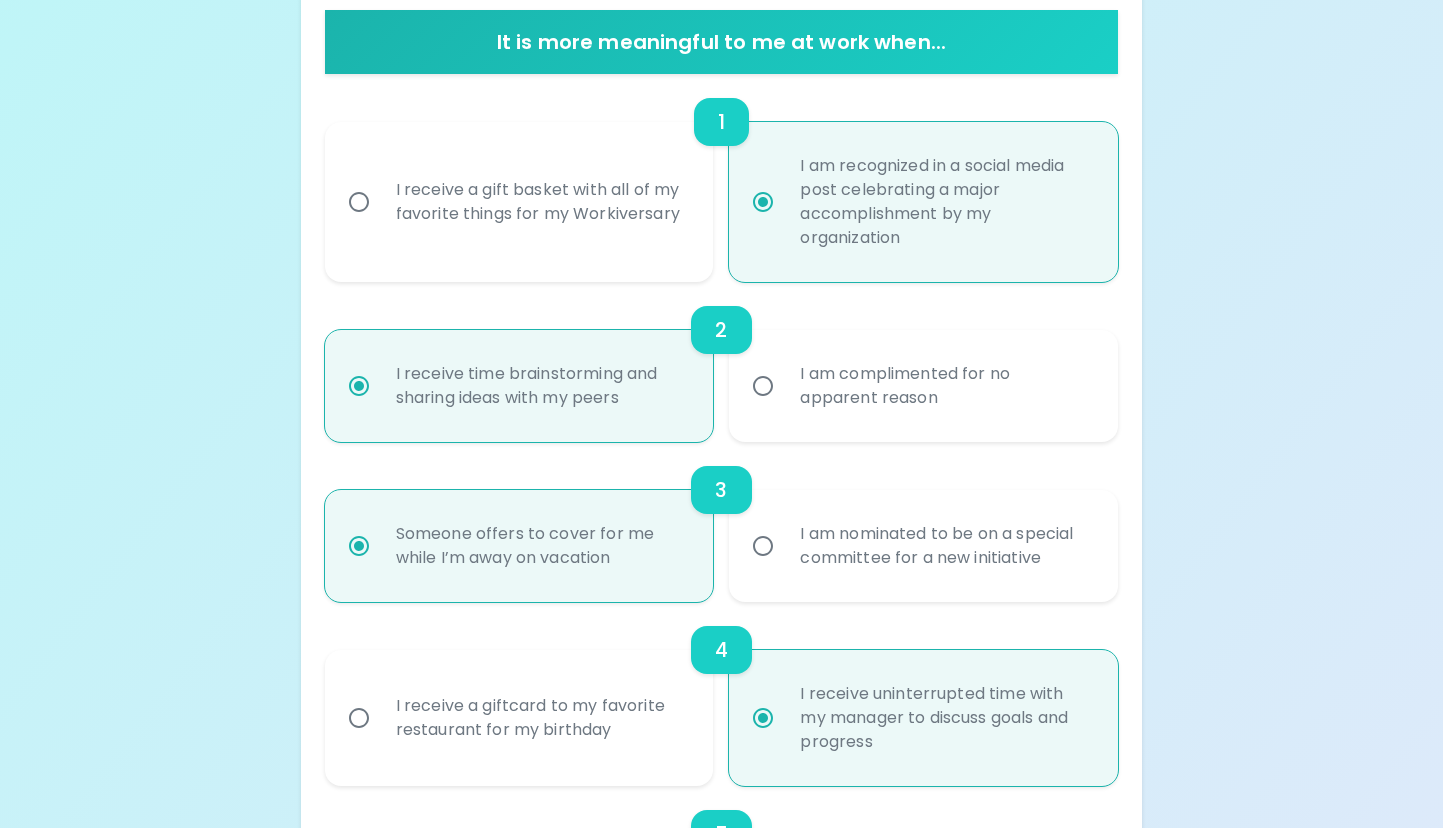 radio on "true" 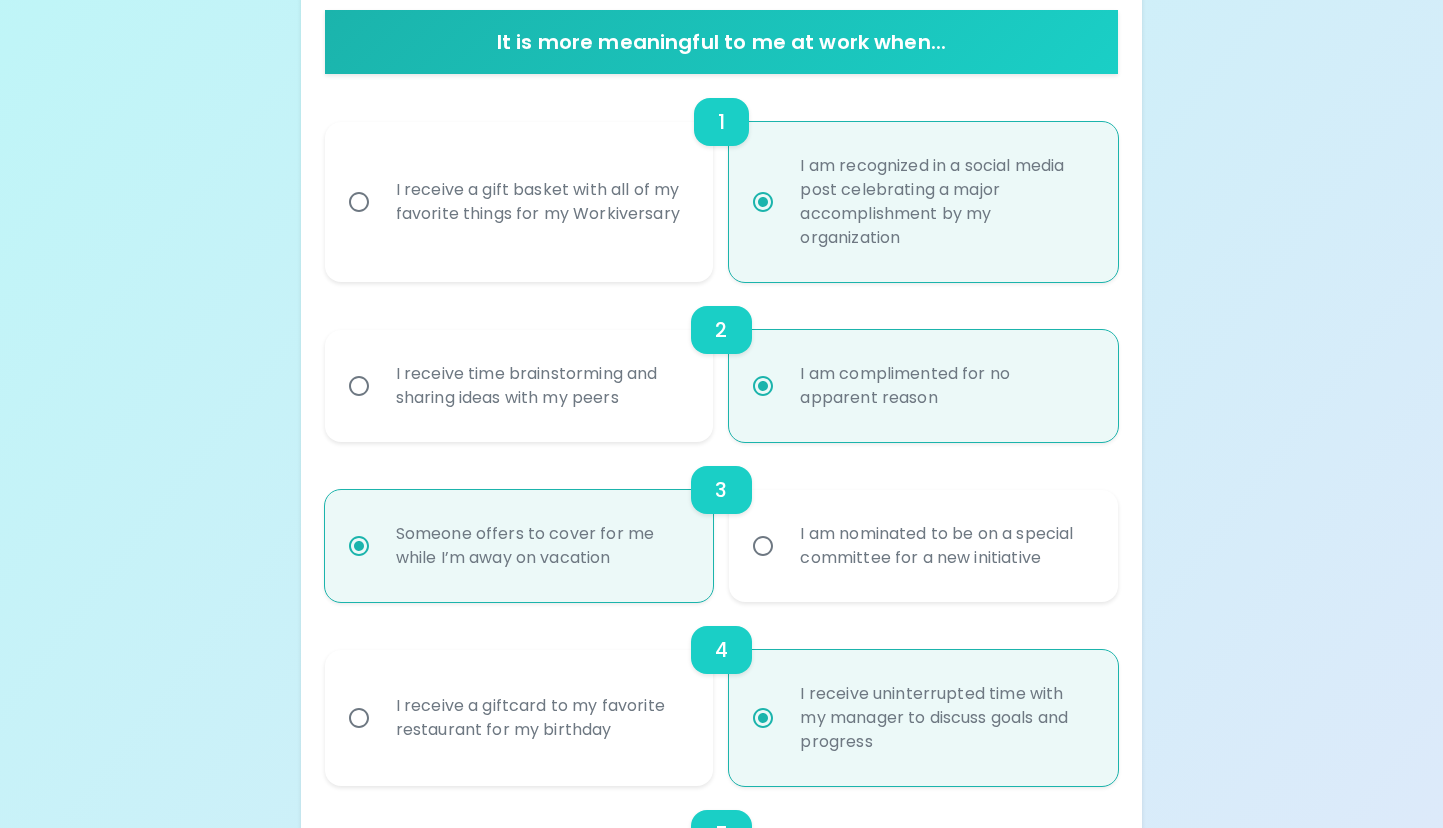radio on "true" 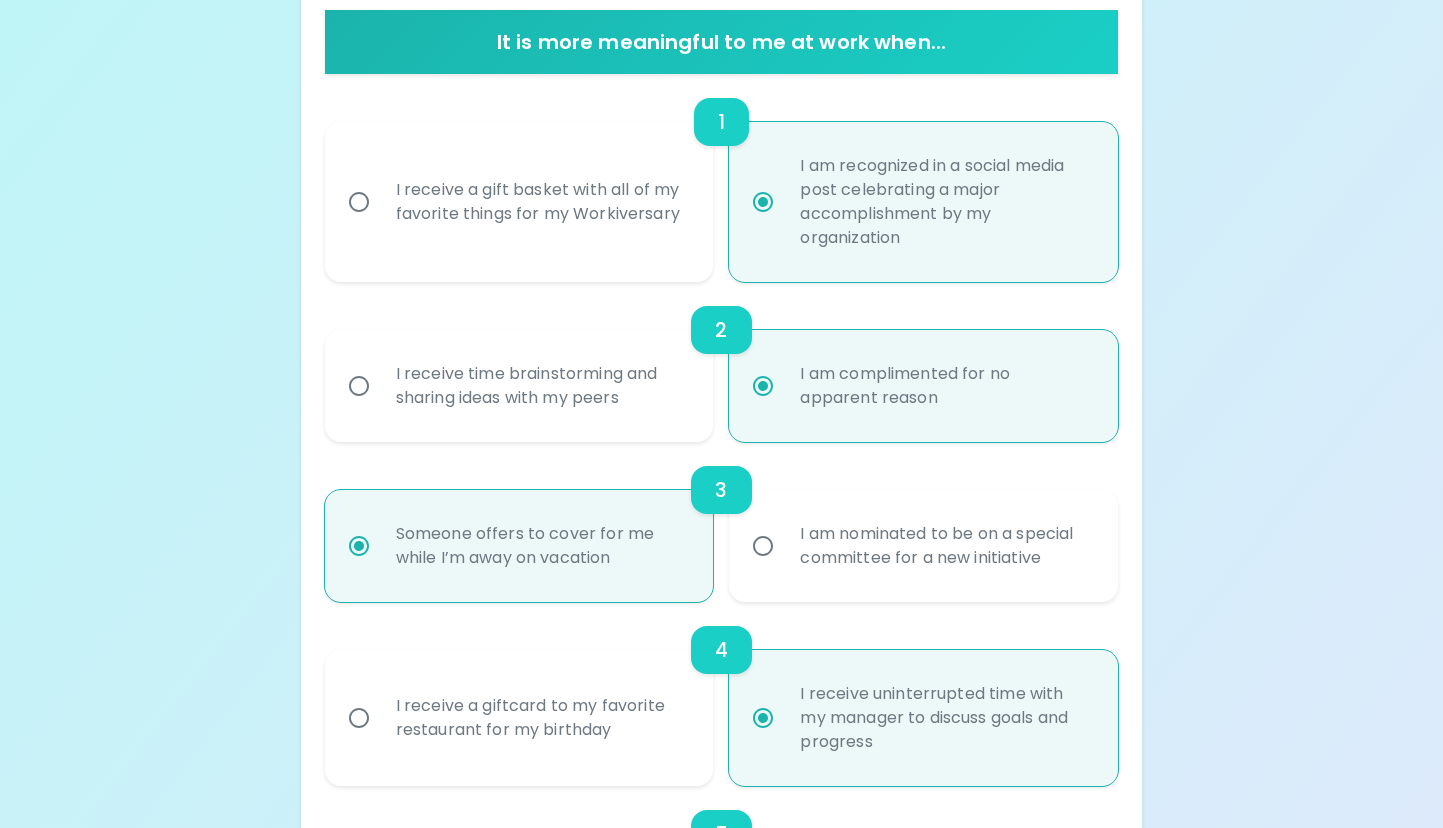drag, startPoint x: 665, startPoint y: 343, endPoint x: 588, endPoint y: 324, distance: 79.30952 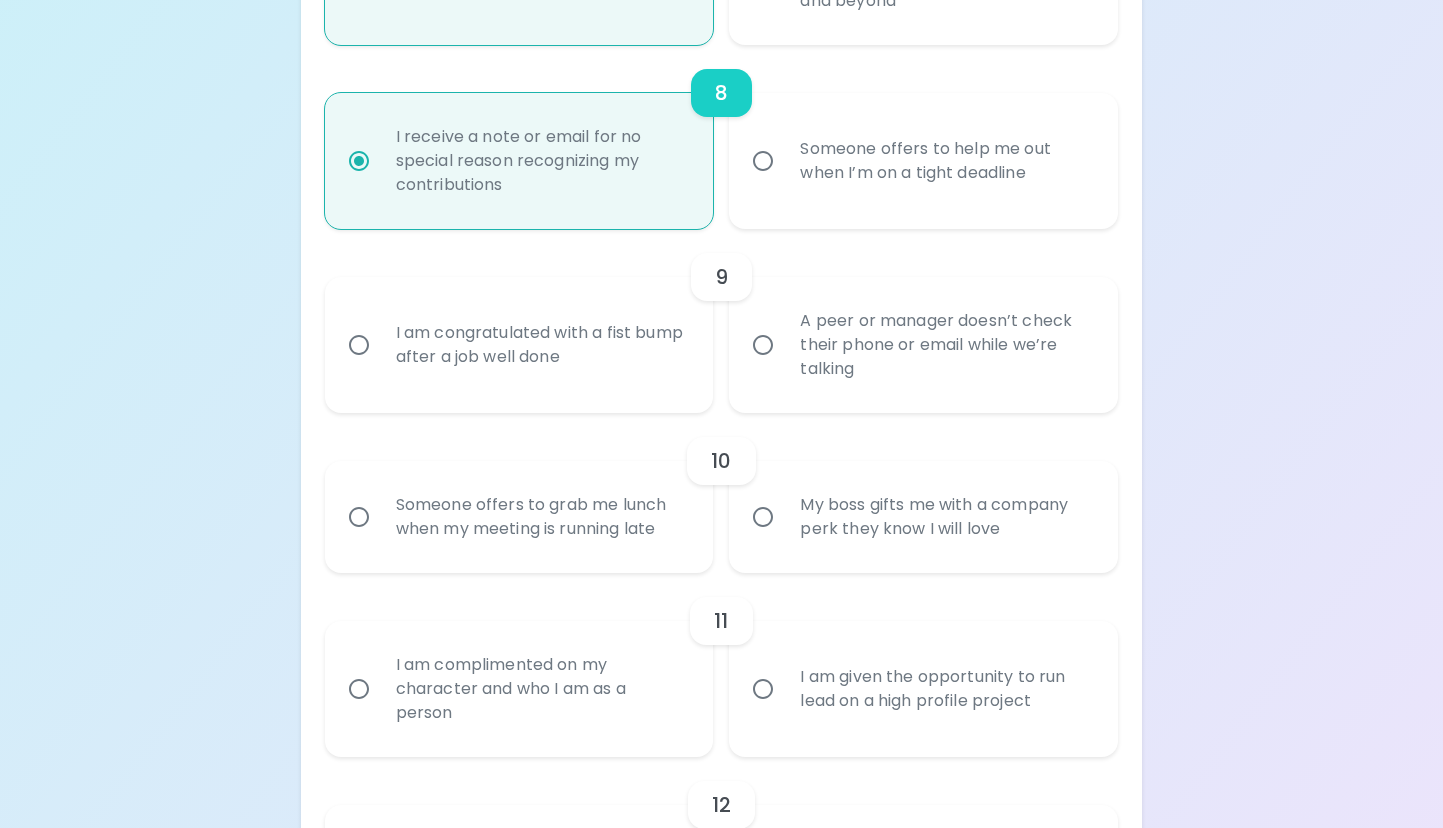 scroll, scrollTop: 1705, scrollLeft: 0, axis: vertical 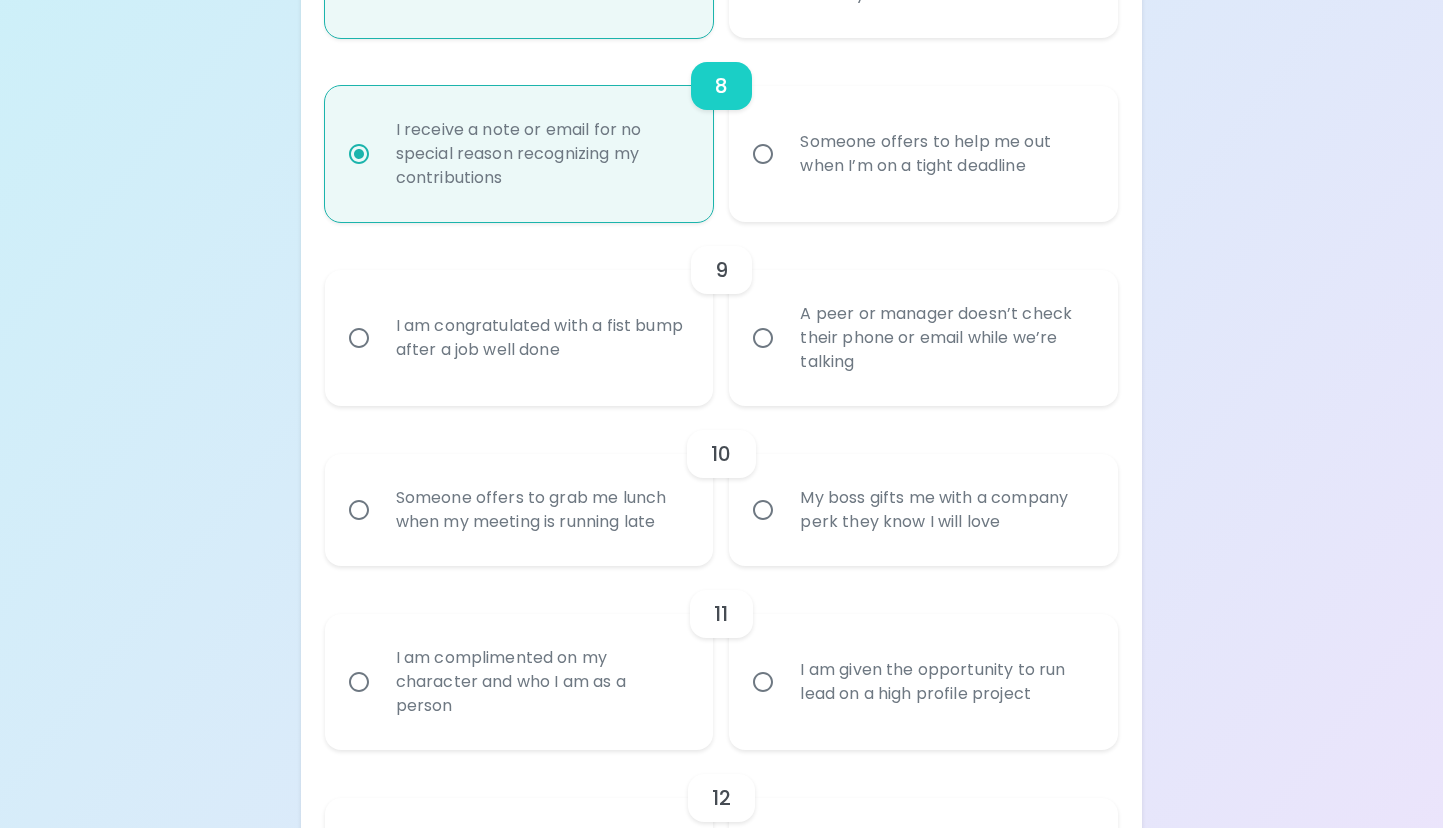 click on "I am congratulated with a fist bump after a job well done" at bounding box center (541, 338) 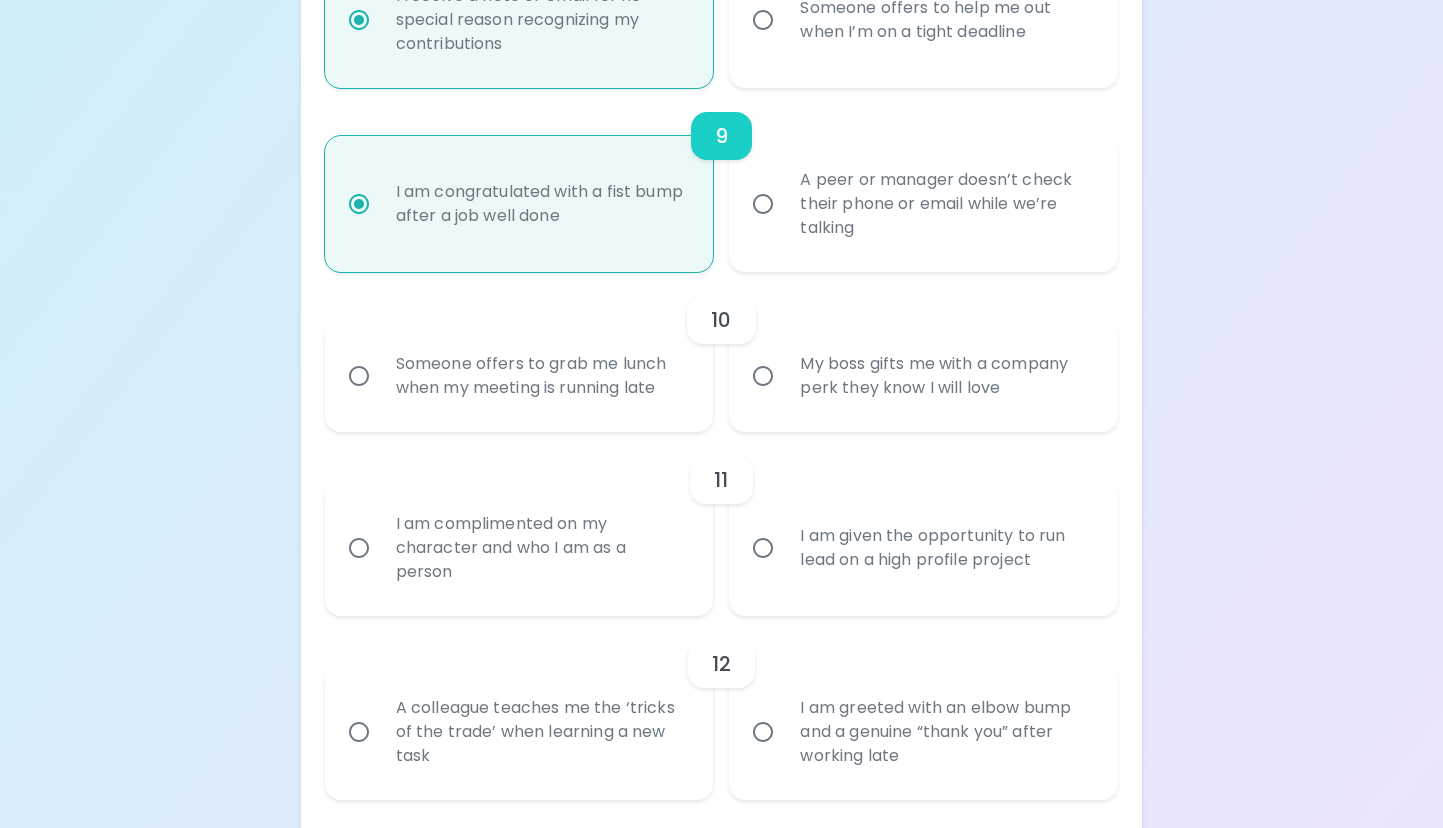 scroll, scrollTop: 1865, scrollLeft: 0, axis: vertical 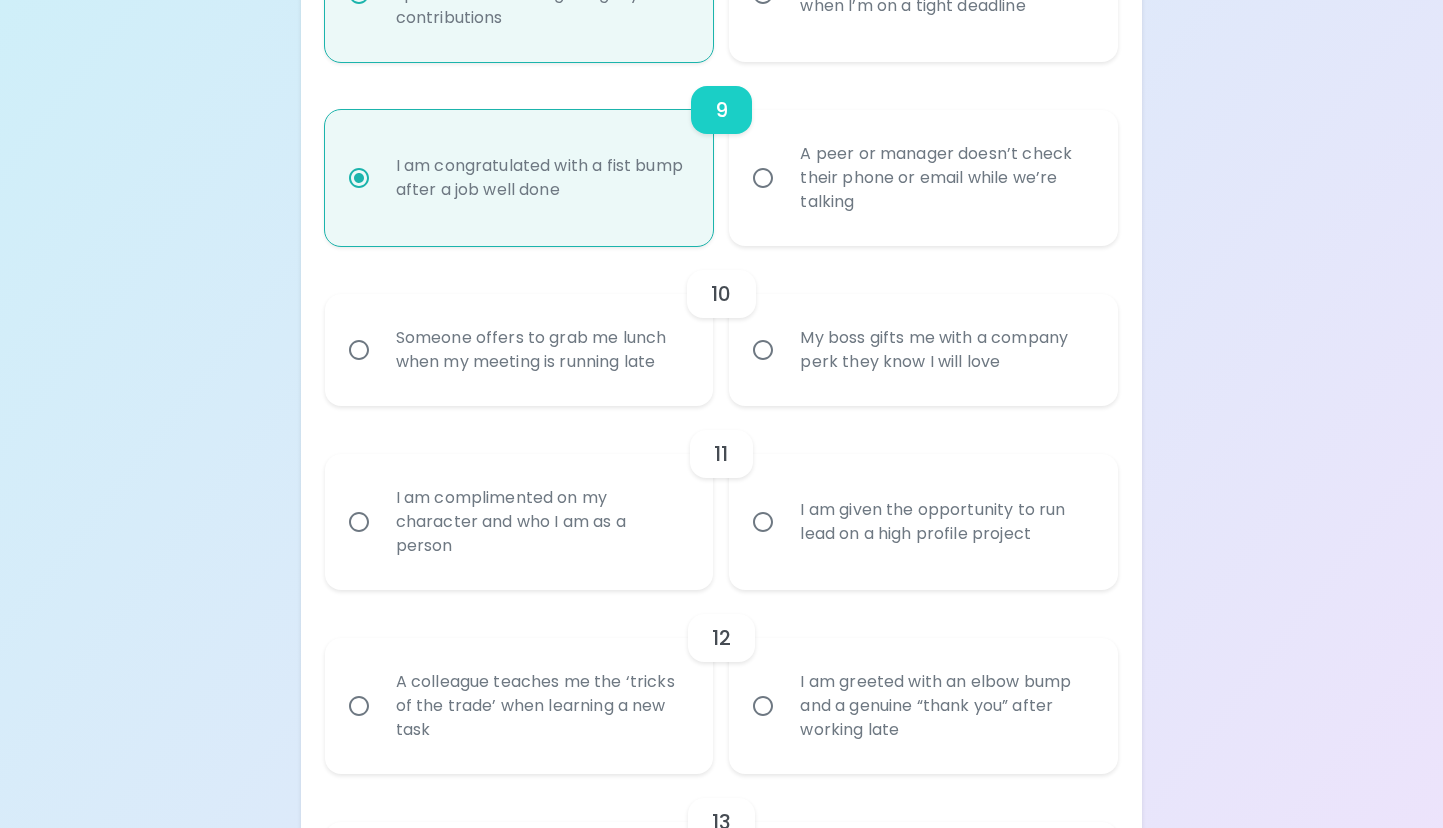 radio on "true" 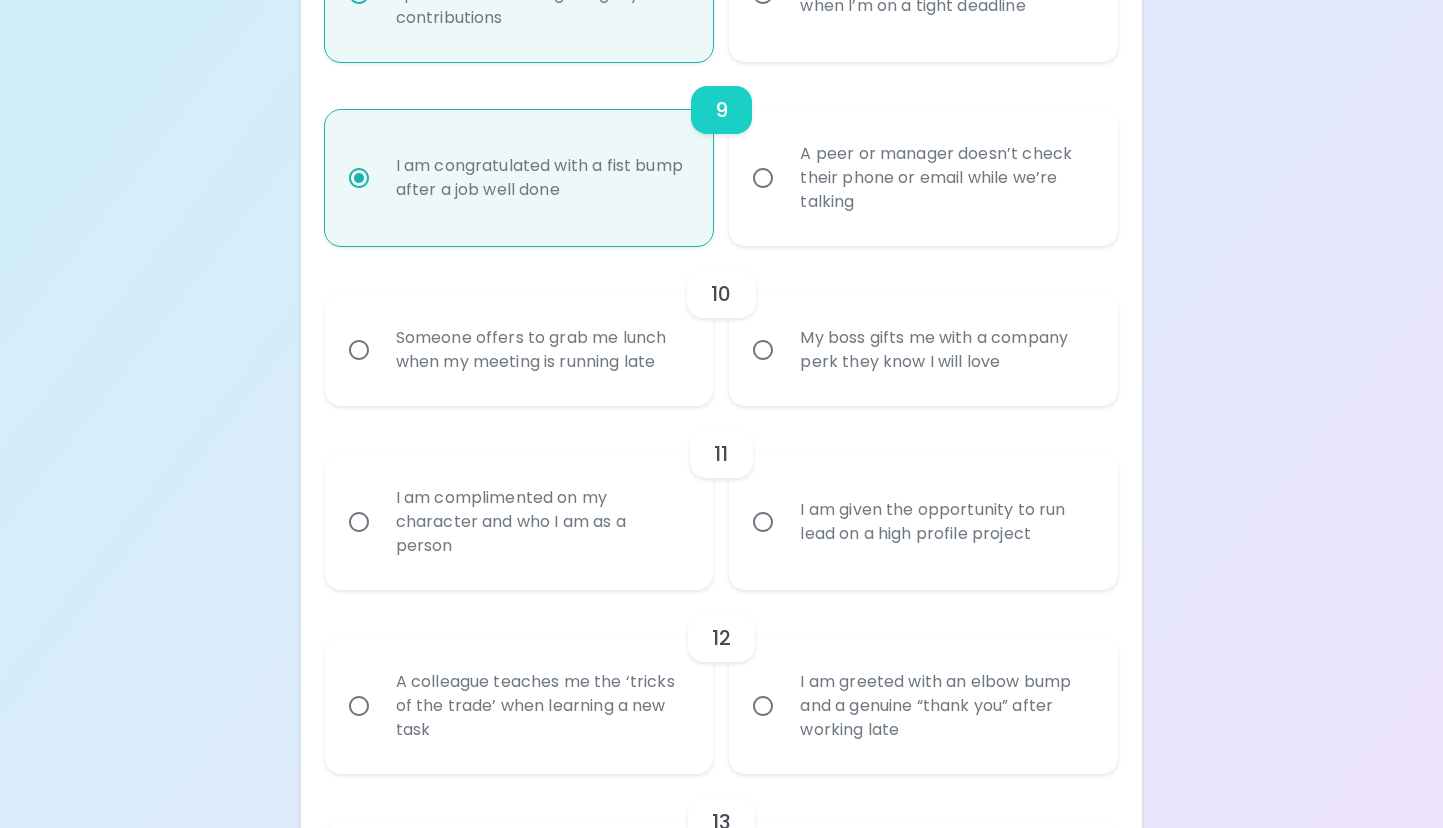 radio on "false" 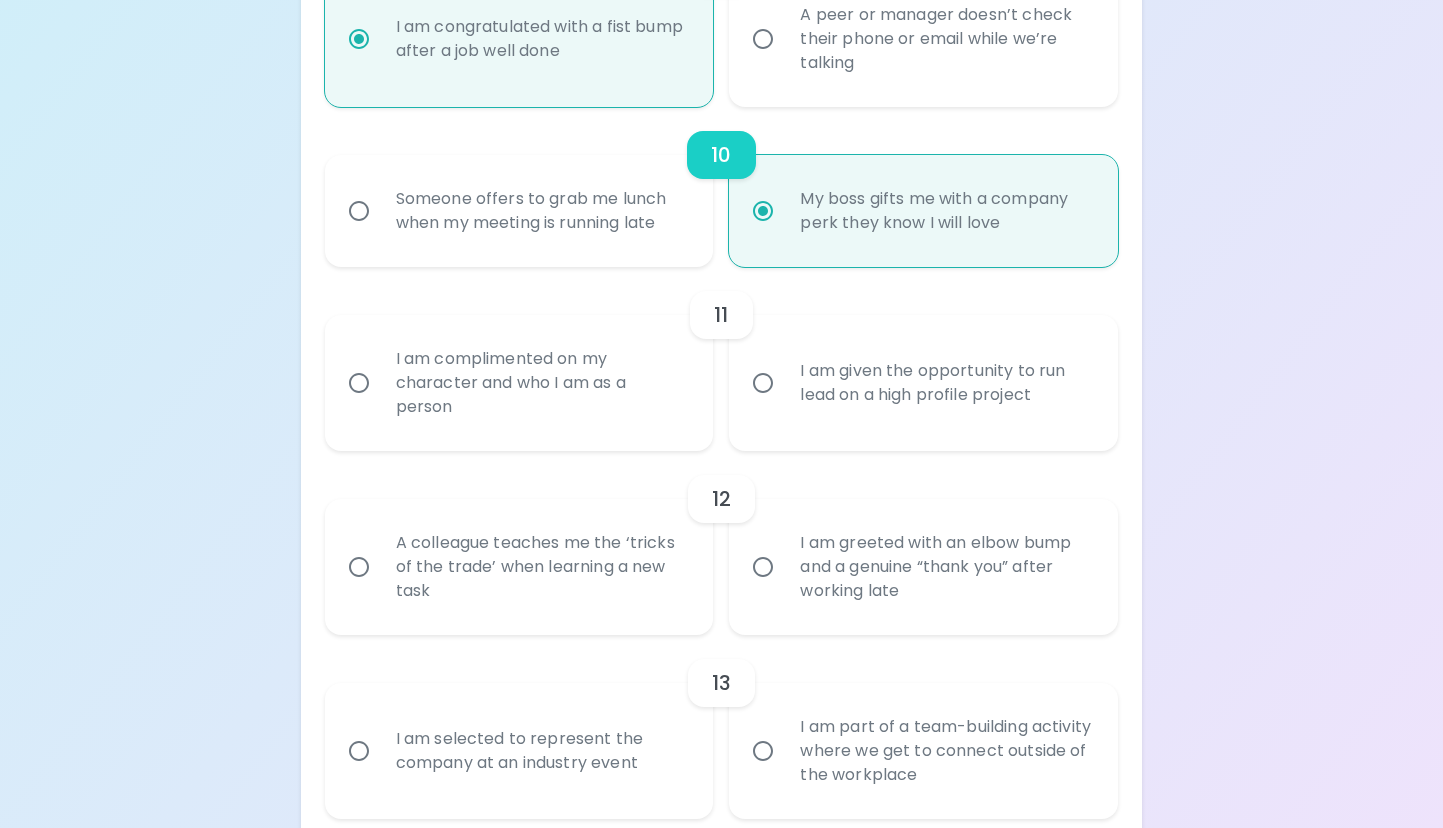scroll, scrollTop: 2025, scrollLeft: 0, axis: vertical 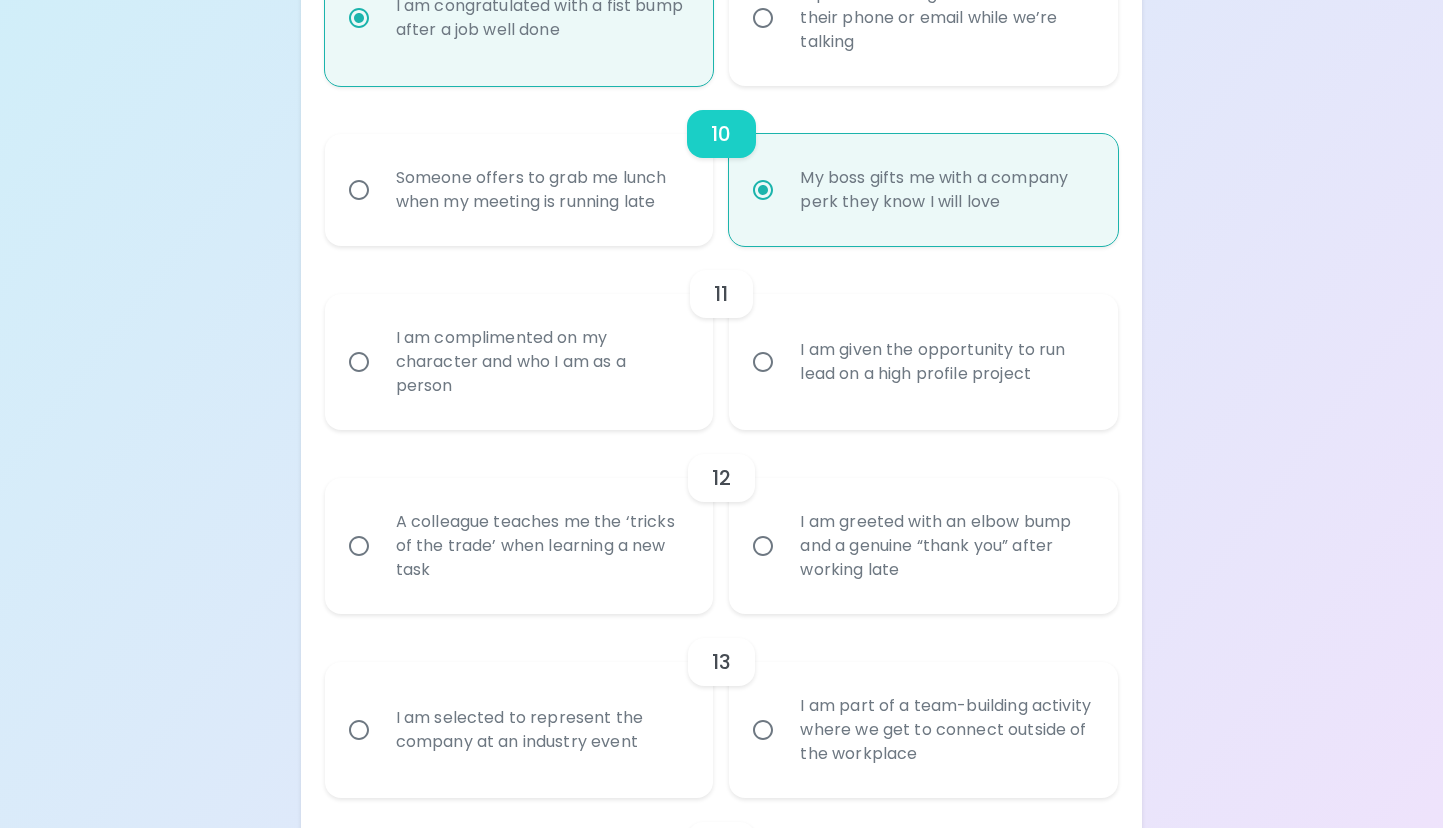 radio on "true" 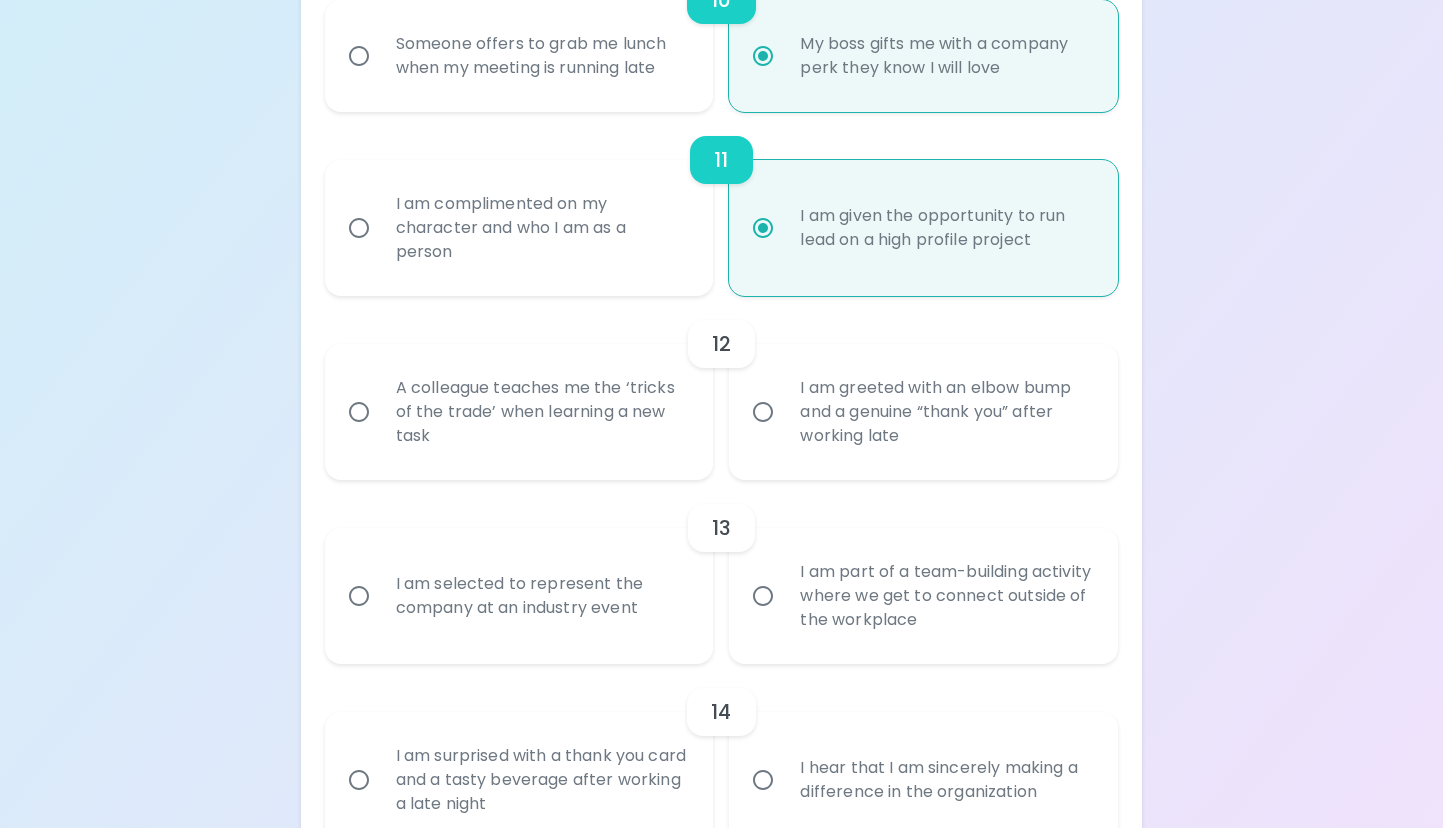 scroll, scrollTop: 2185, scrollLeft: 0, axis: vertical 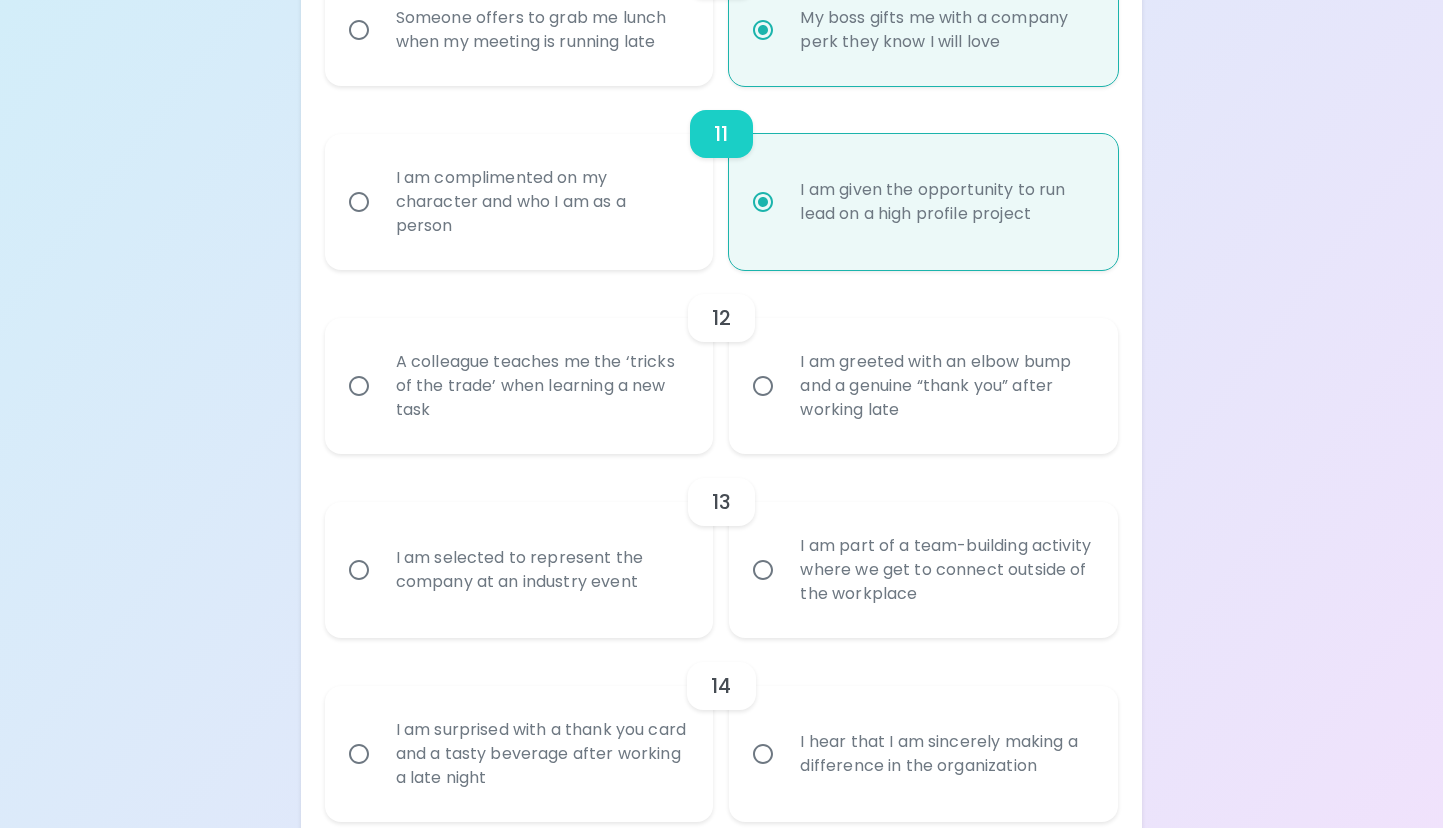 radio on "true" 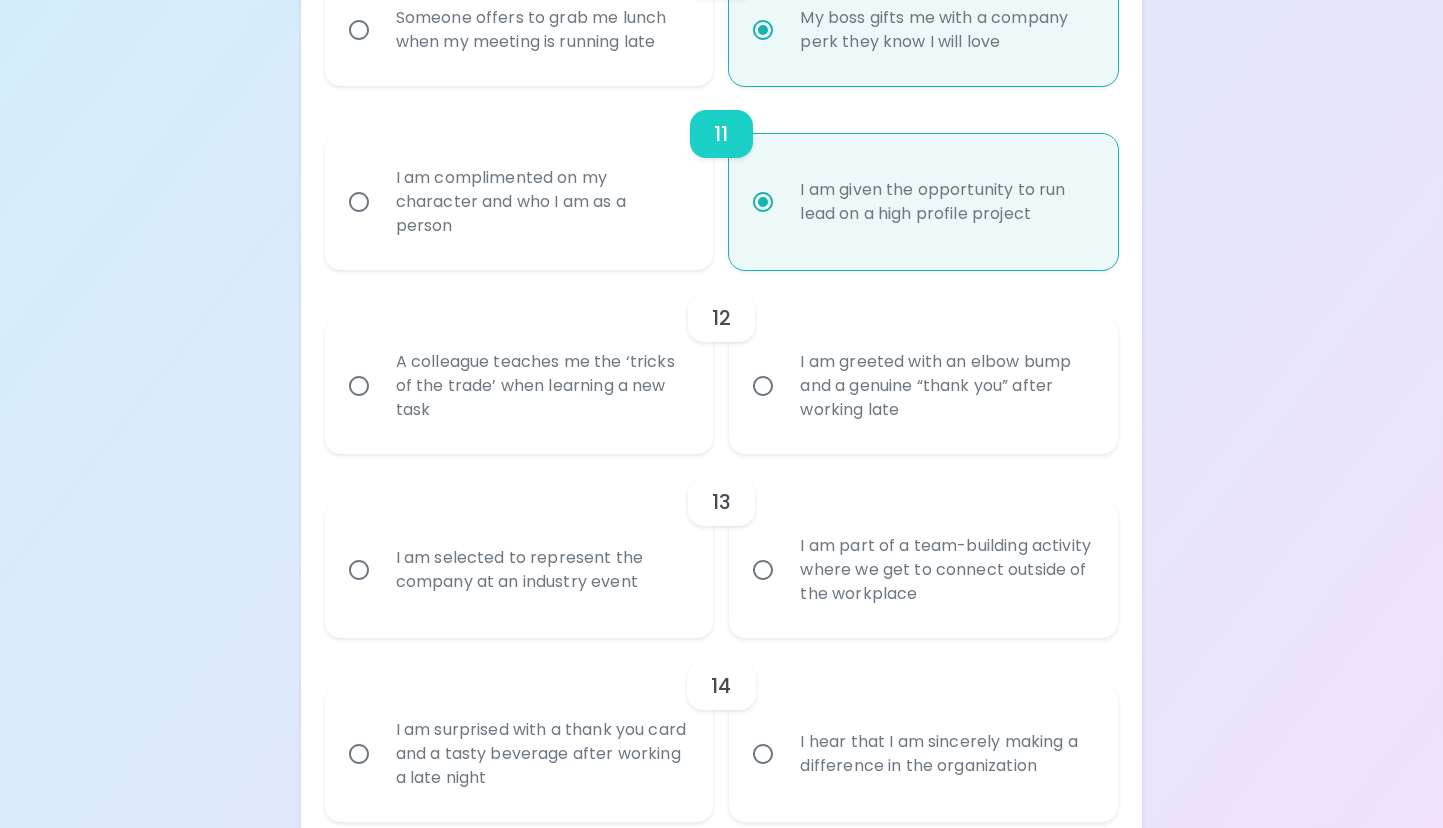 radio on "false" 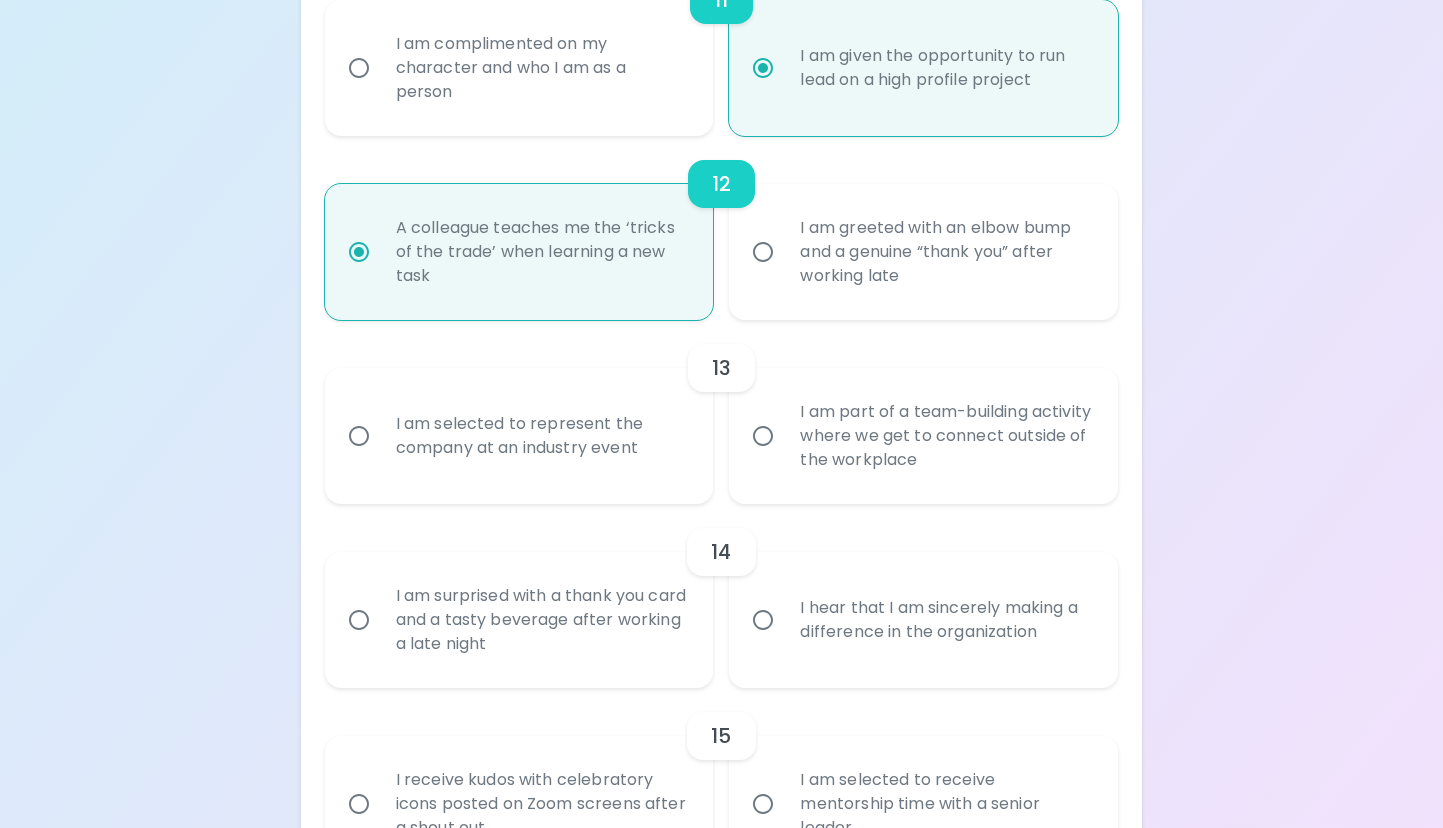 scroll, scrollTop: 2345, scrollLeft: 0, axis: vertical 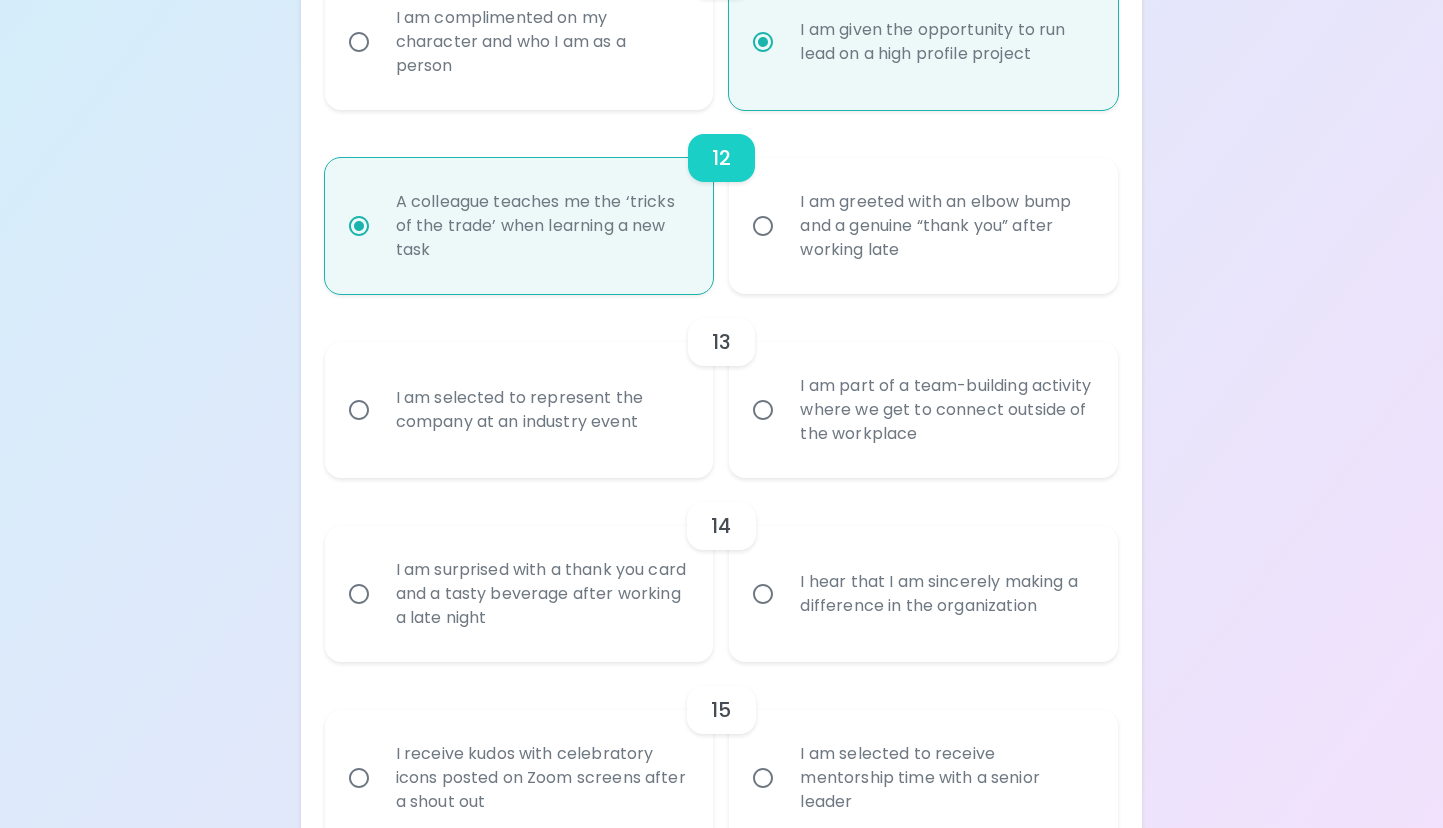 radio on "true" 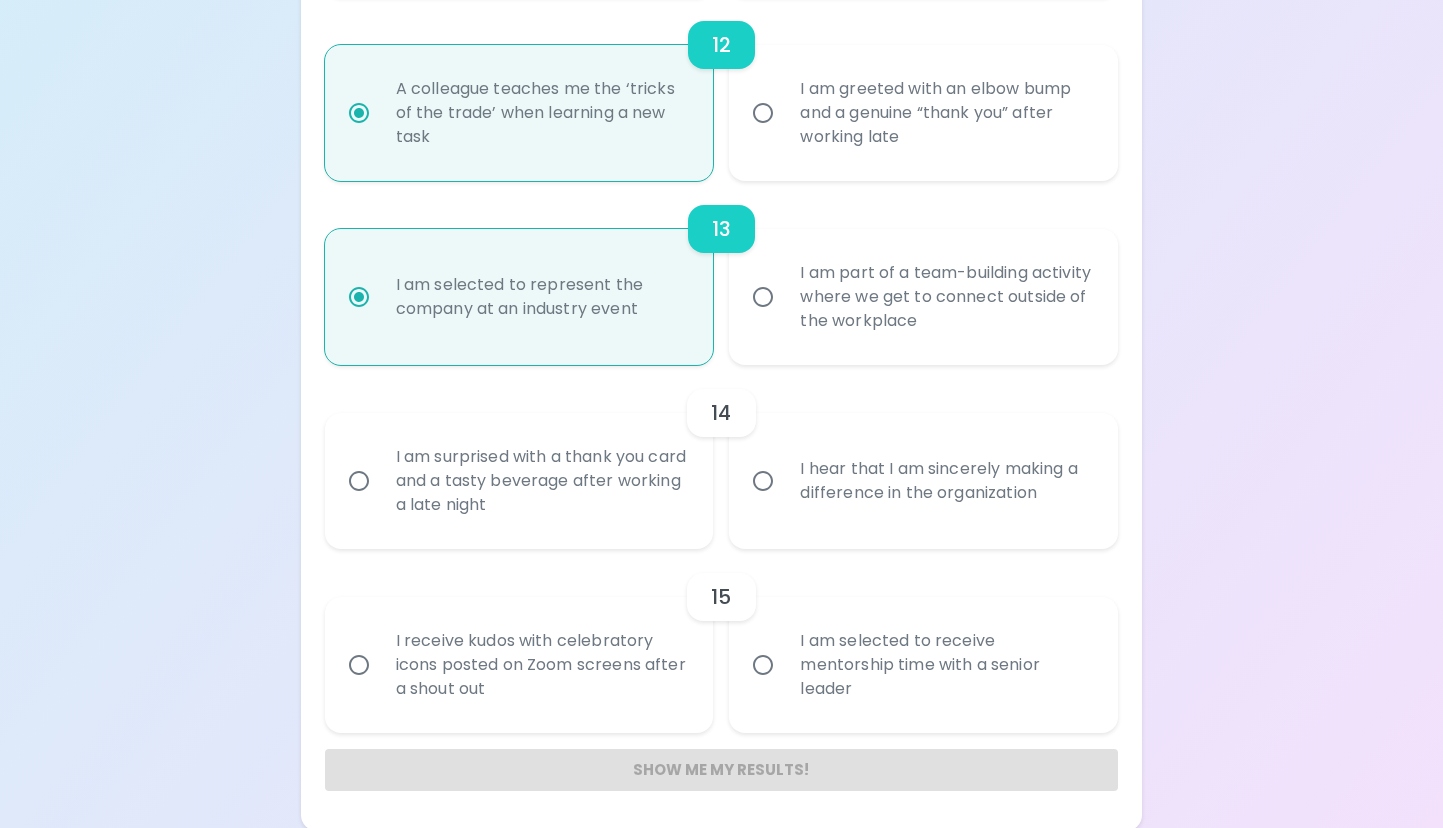 scroll, scrollTop: 2461, scrollLeft: 0, axis: vertical 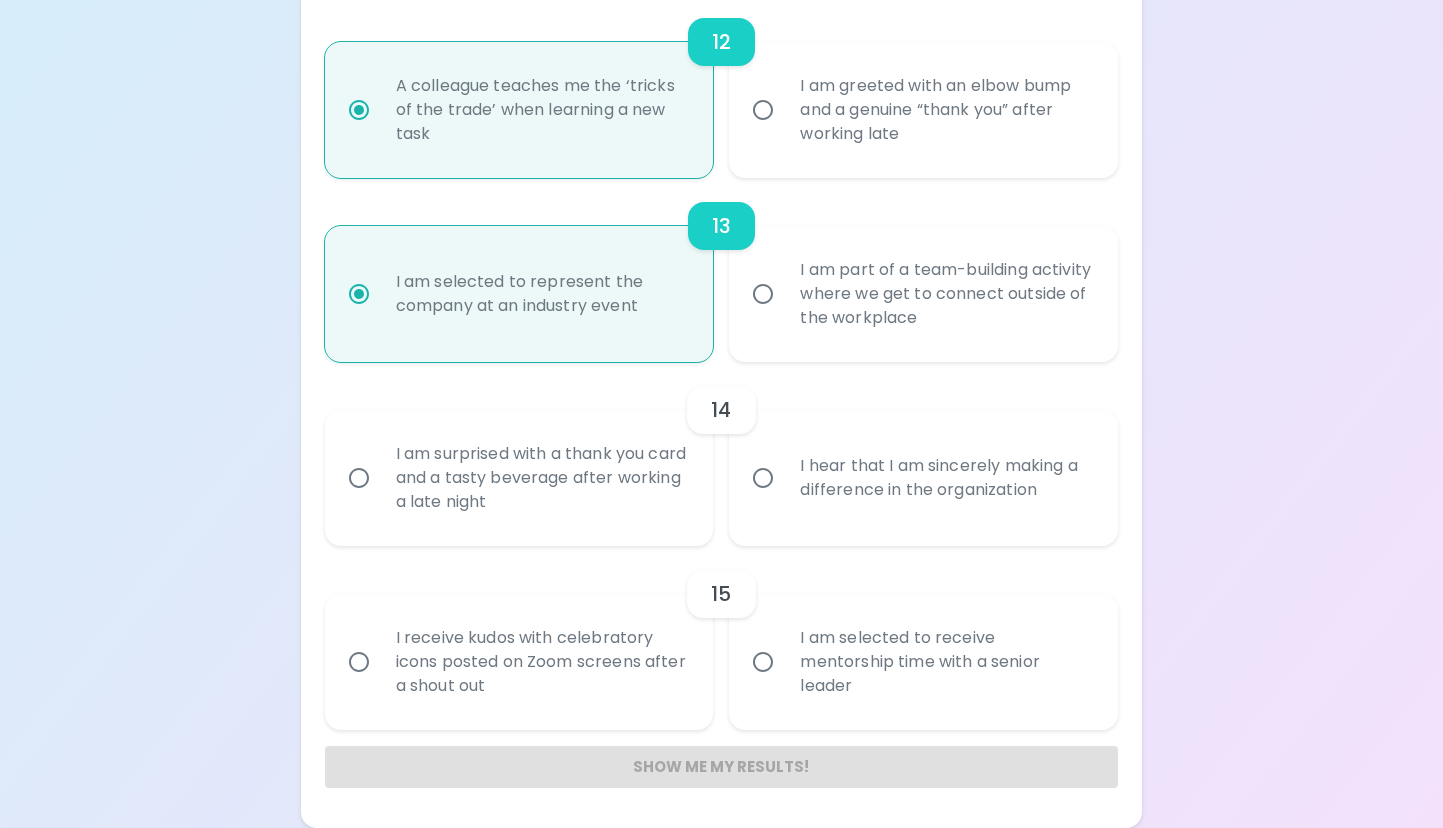 radio on "true" 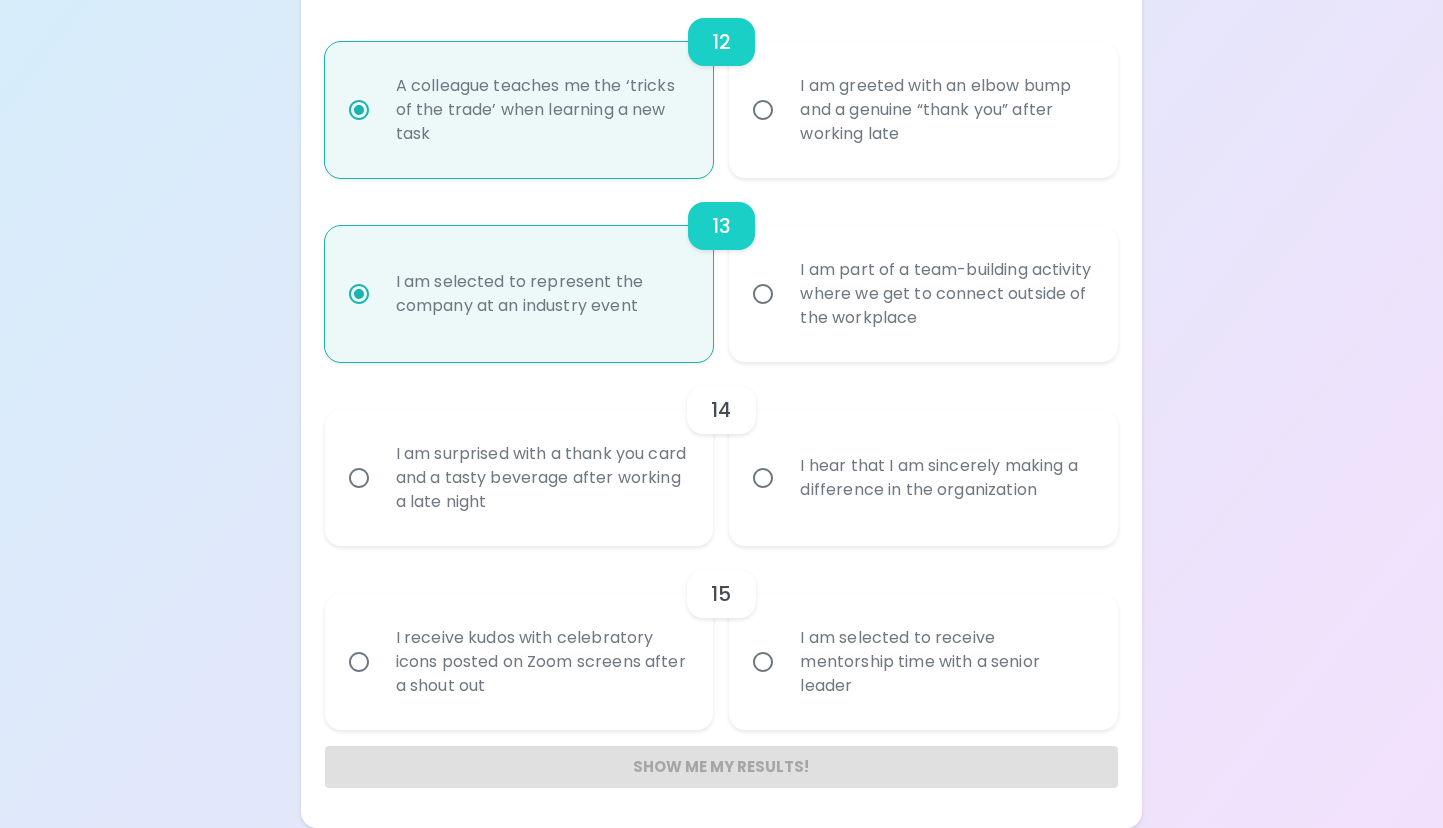 radio on "false" 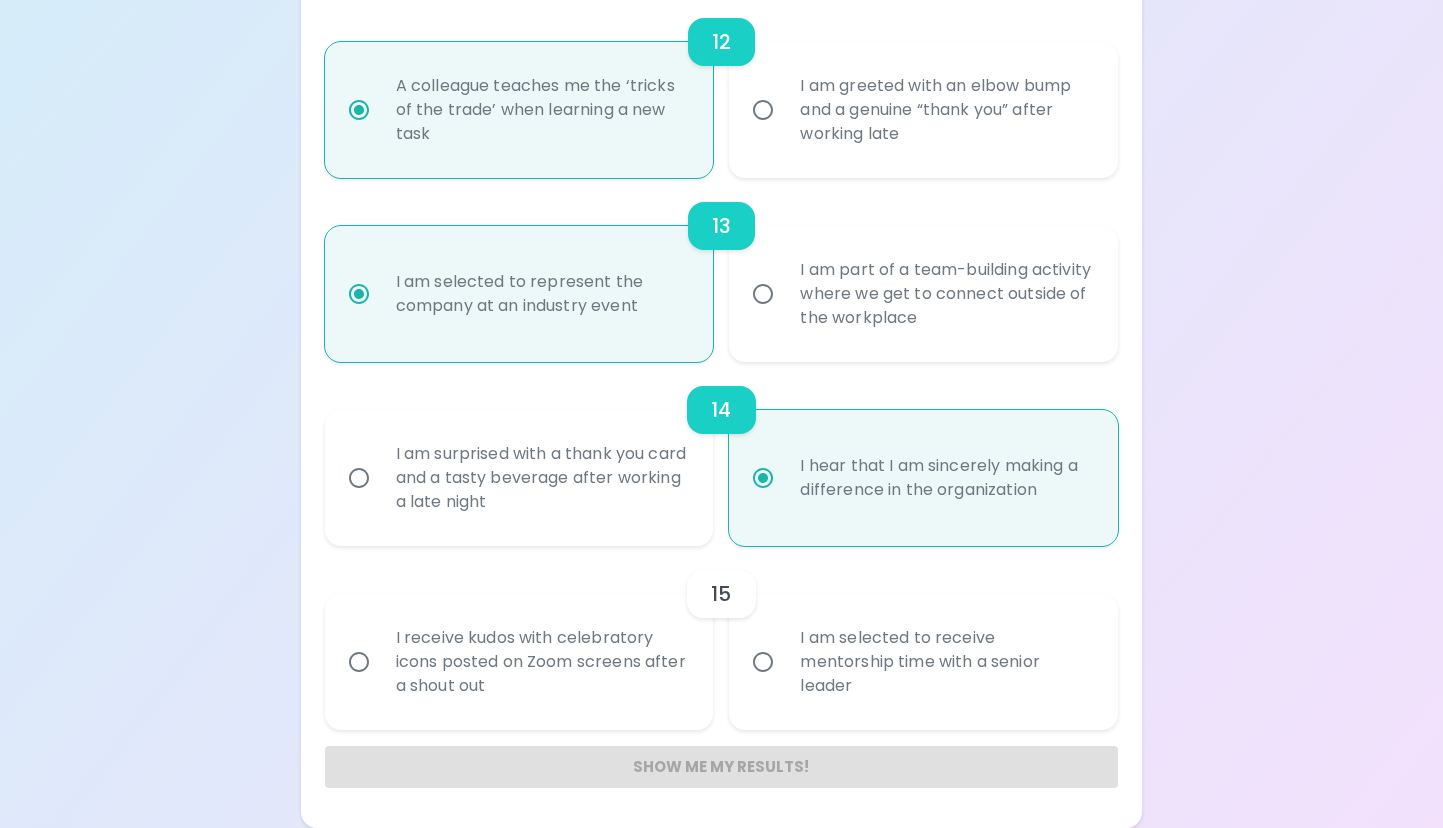 radio on "true" 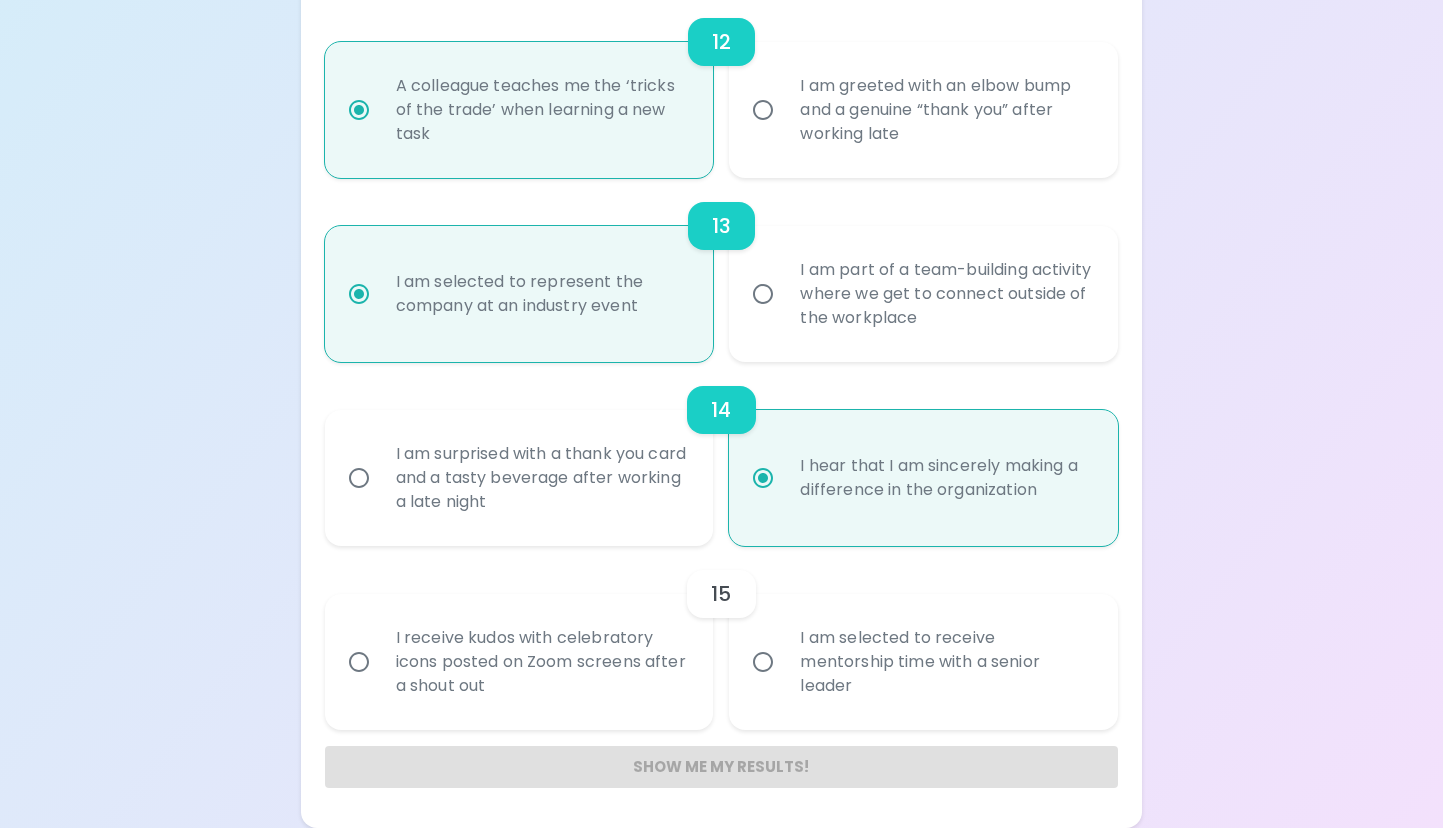 click on "I receive kudos with celebratory icons posted on Zoom screens after a shout out" at bounding box center (541, 662) 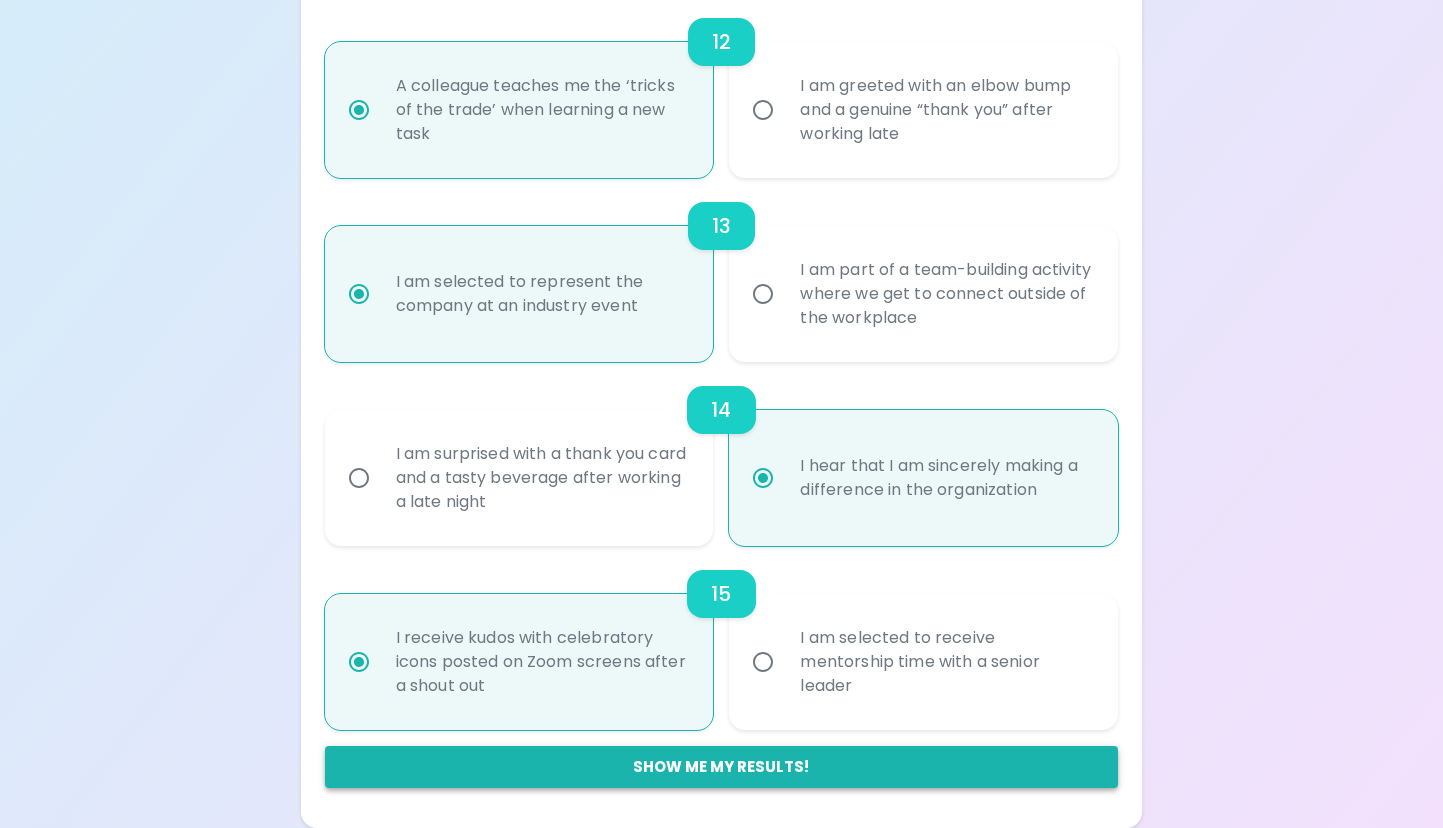 radio on "true" 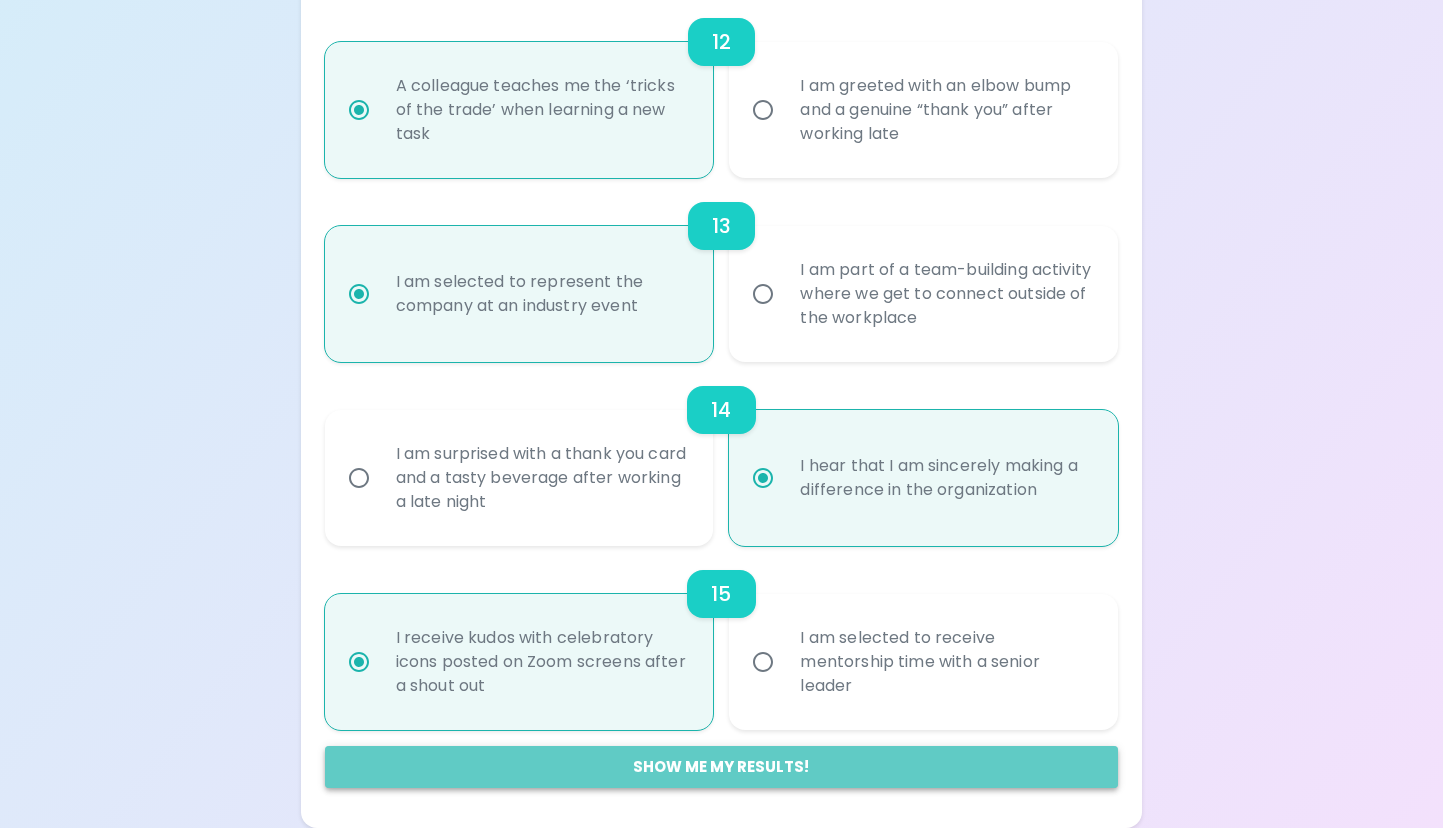 click on "Show me my results!" at bounding box center [722, 767] 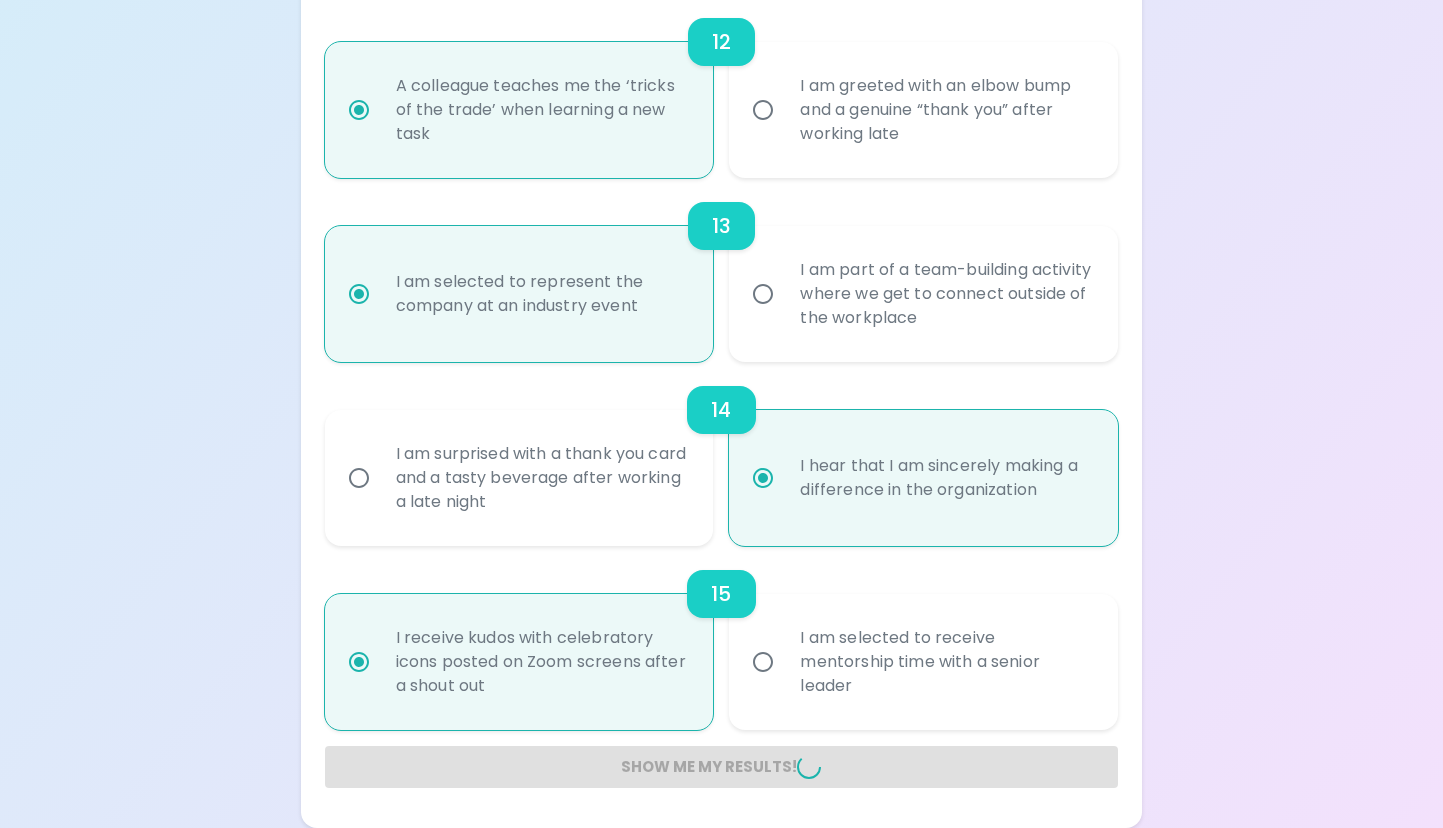 radio on "false" 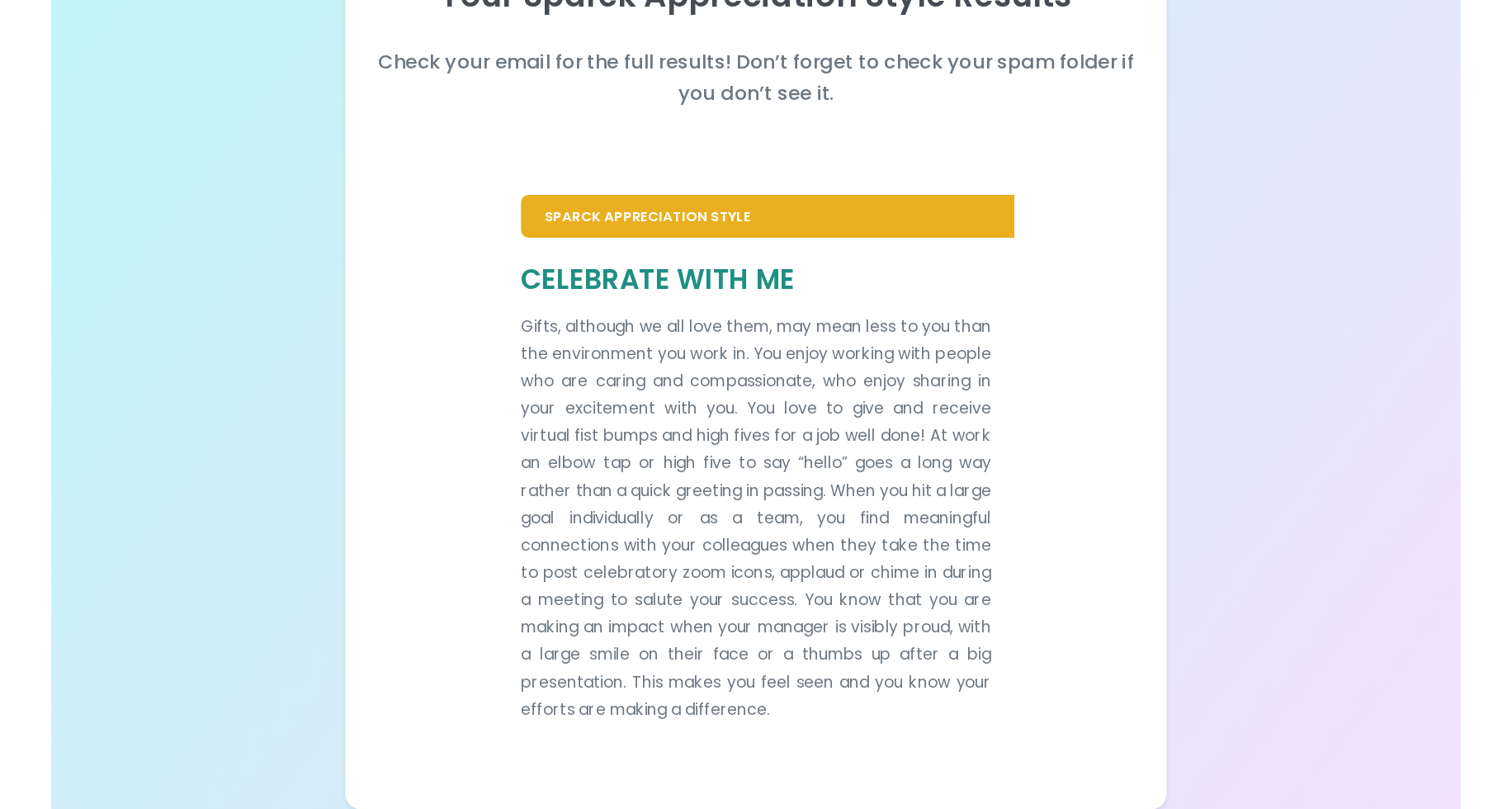 scroll, scrollTop: 162, scrollLeft: 0, axis: vertical 